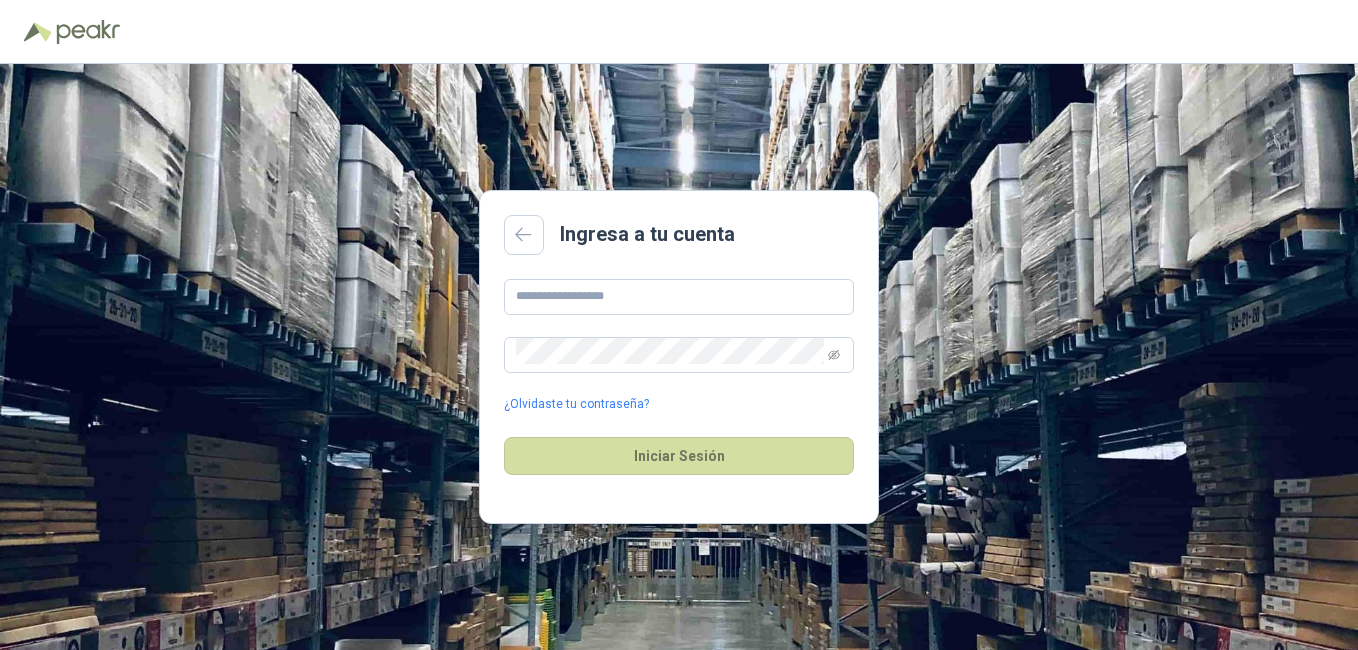 scroll, scrollTop: 0, scrollLeft: 0, axis: both 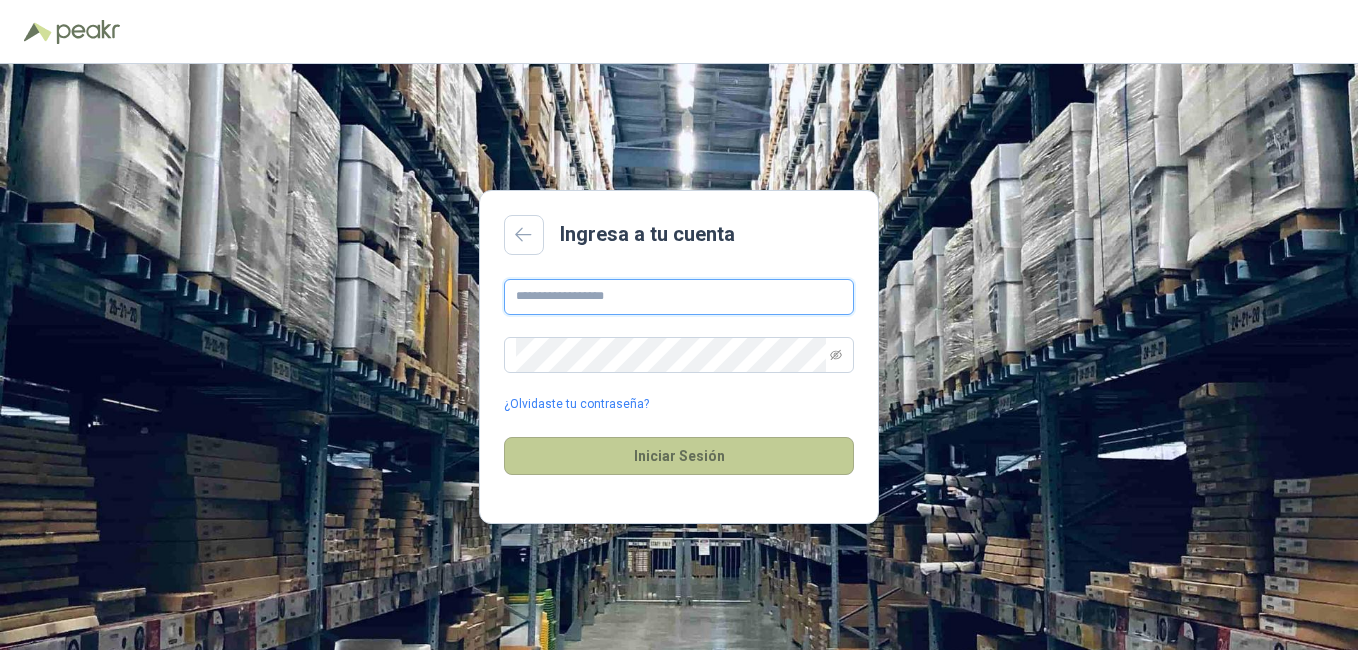 type on "**********" 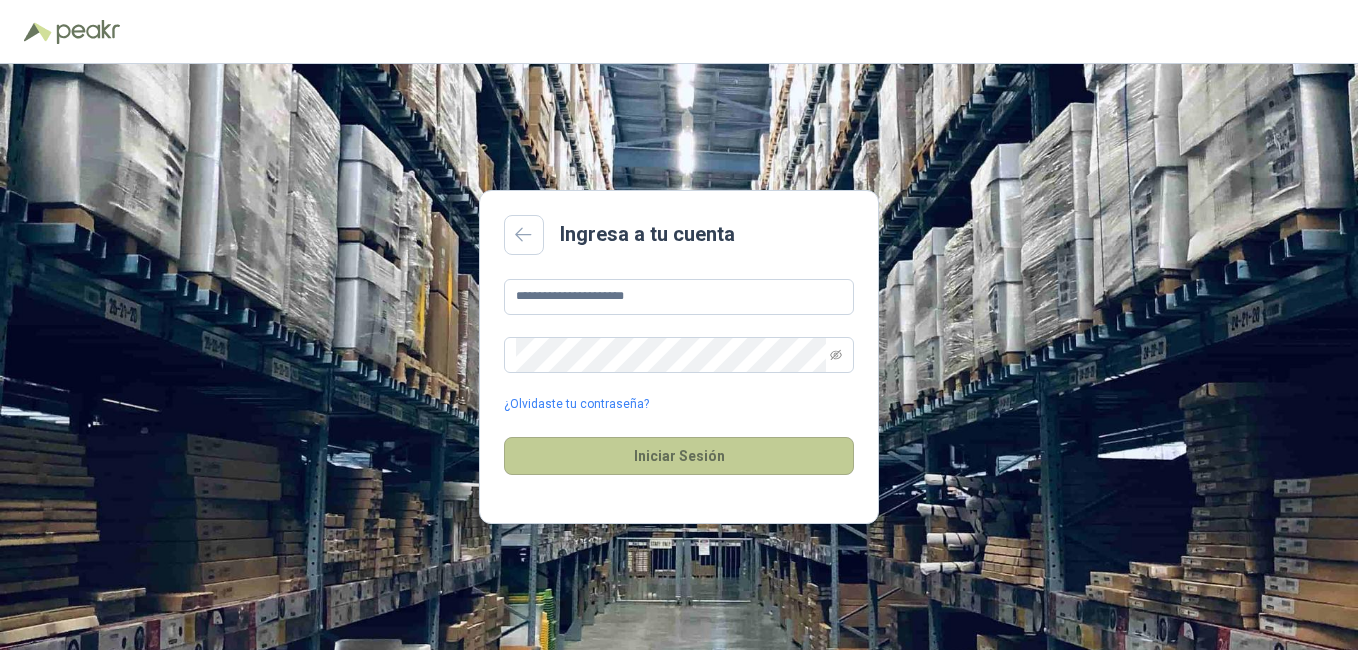 click on "Iniciar Sesión" at bounding box center [679, 456] 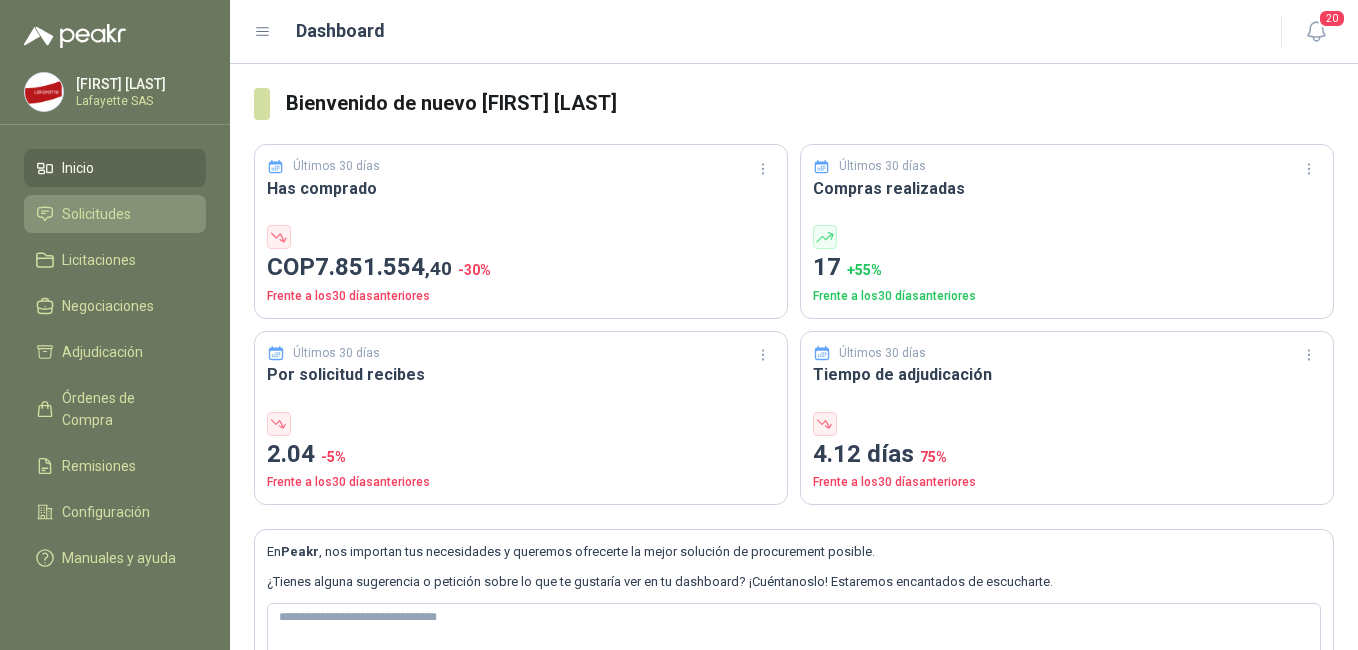 click on "Solicitudes" at bounding box center (115, 214) 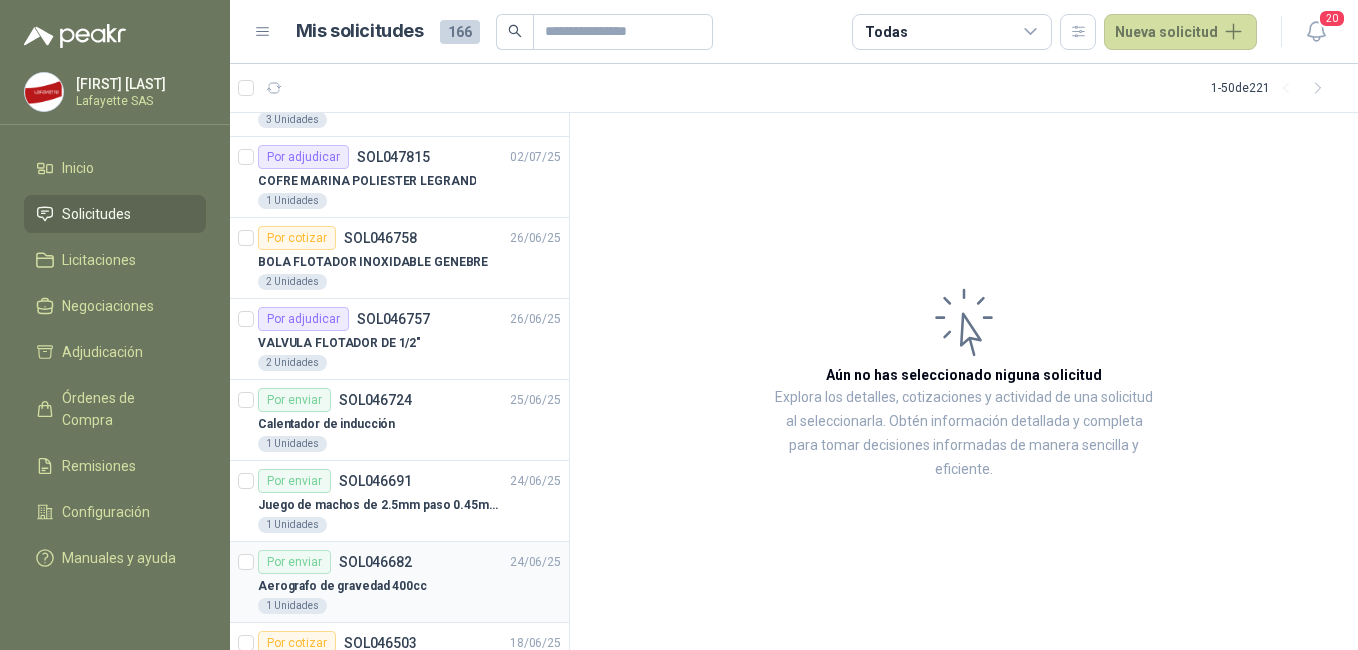 scroll, scrollTop: 400, scrollLeft: 0, axis: vertical 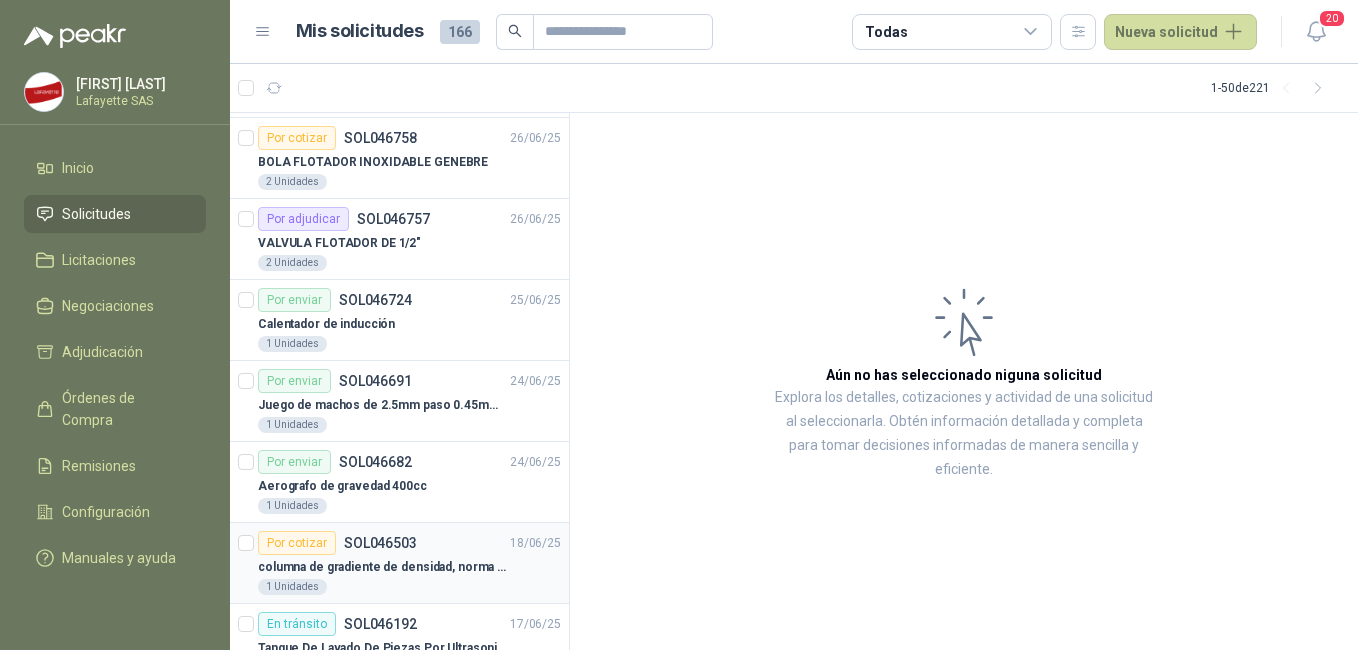 click on "columna de gradiente de densidad, norma ASTM 1505" at bounding box center (382, 567) 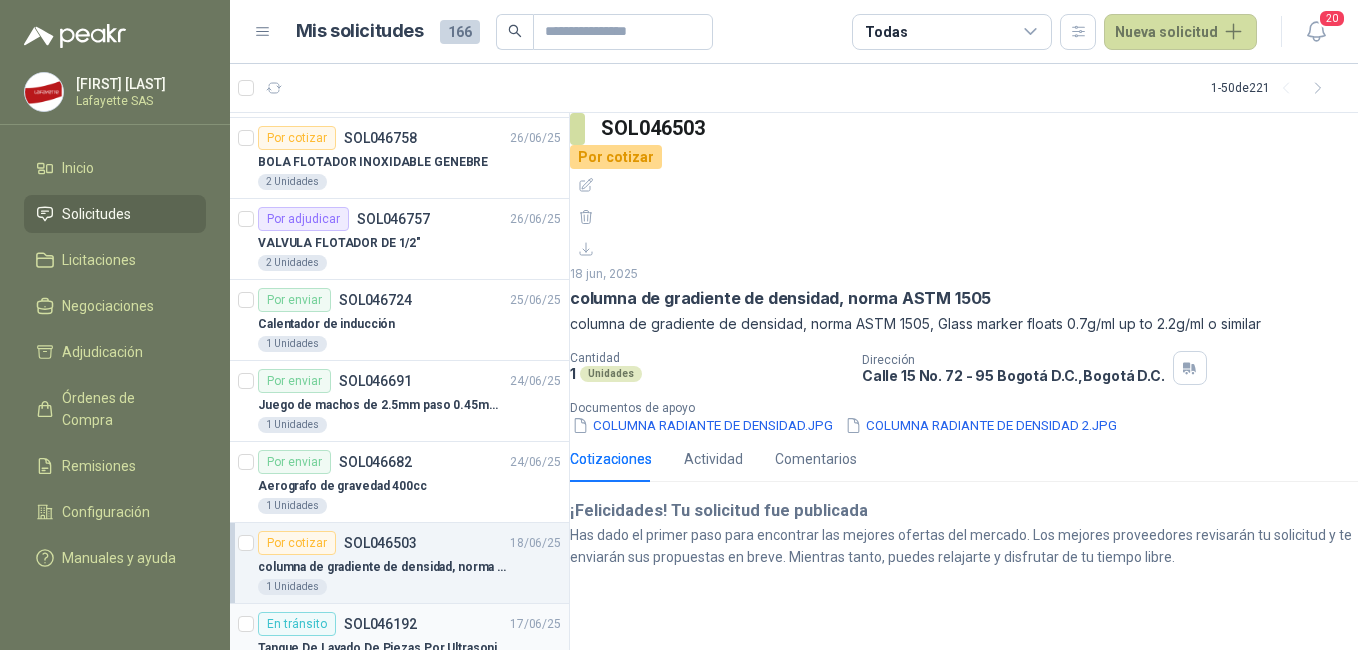 scroll, scrollTop: 600, scrollLeft: 0, axis: vertical 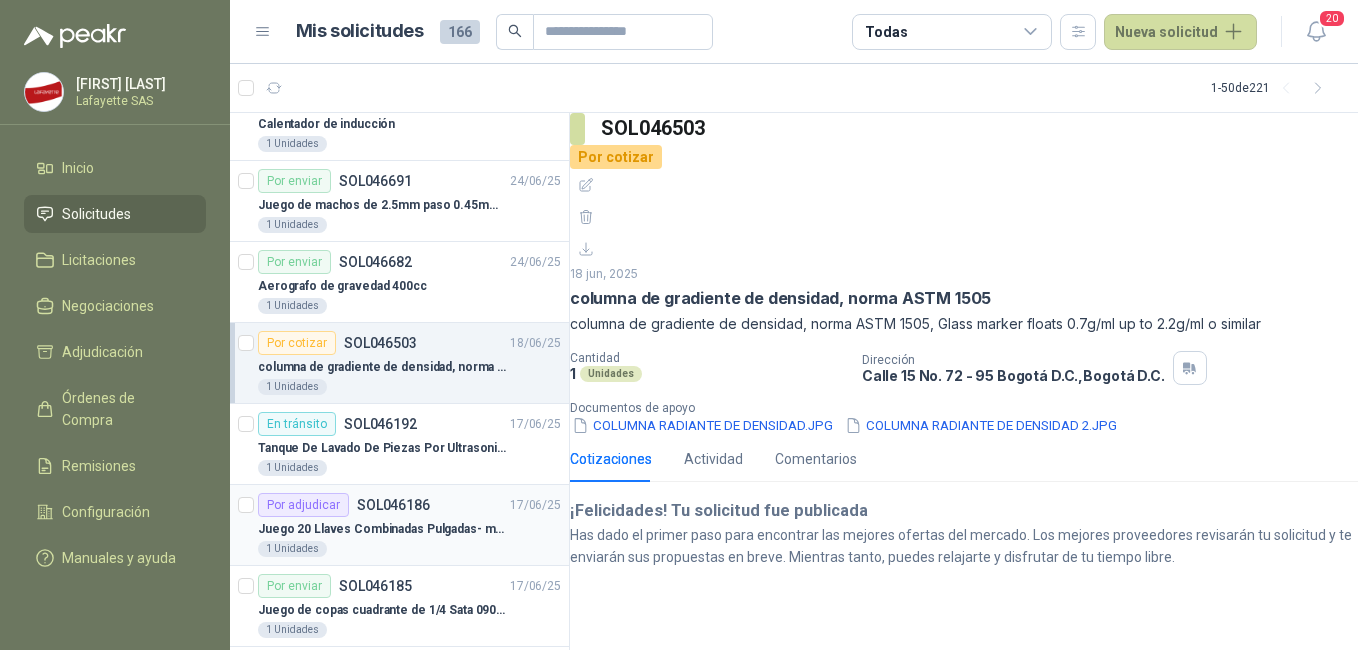 click on "Por adjudicar SOL046186" at bounding box center [344, 505] 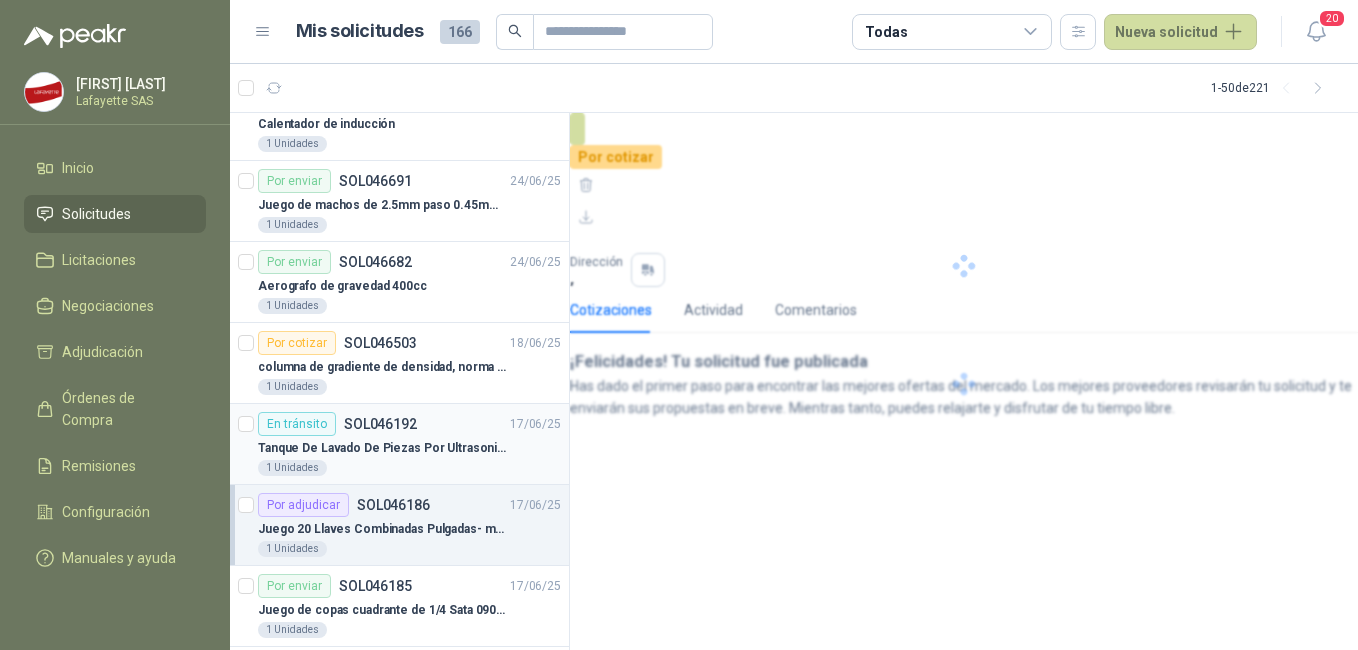 click on "Tanque De Lavado De Piezas Por Ultrasonidos 2000ml CT80" at bounding box center (382, 448) 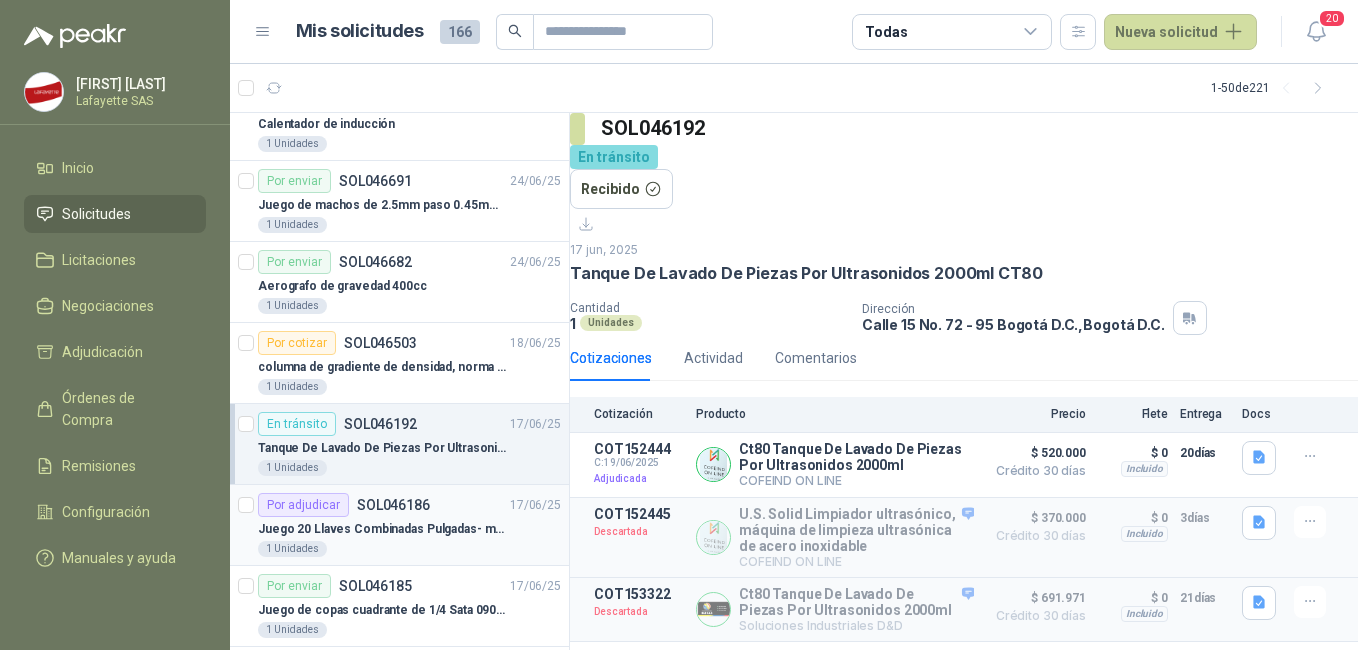 click on "SOL046186" at bounding box center (393, 505) 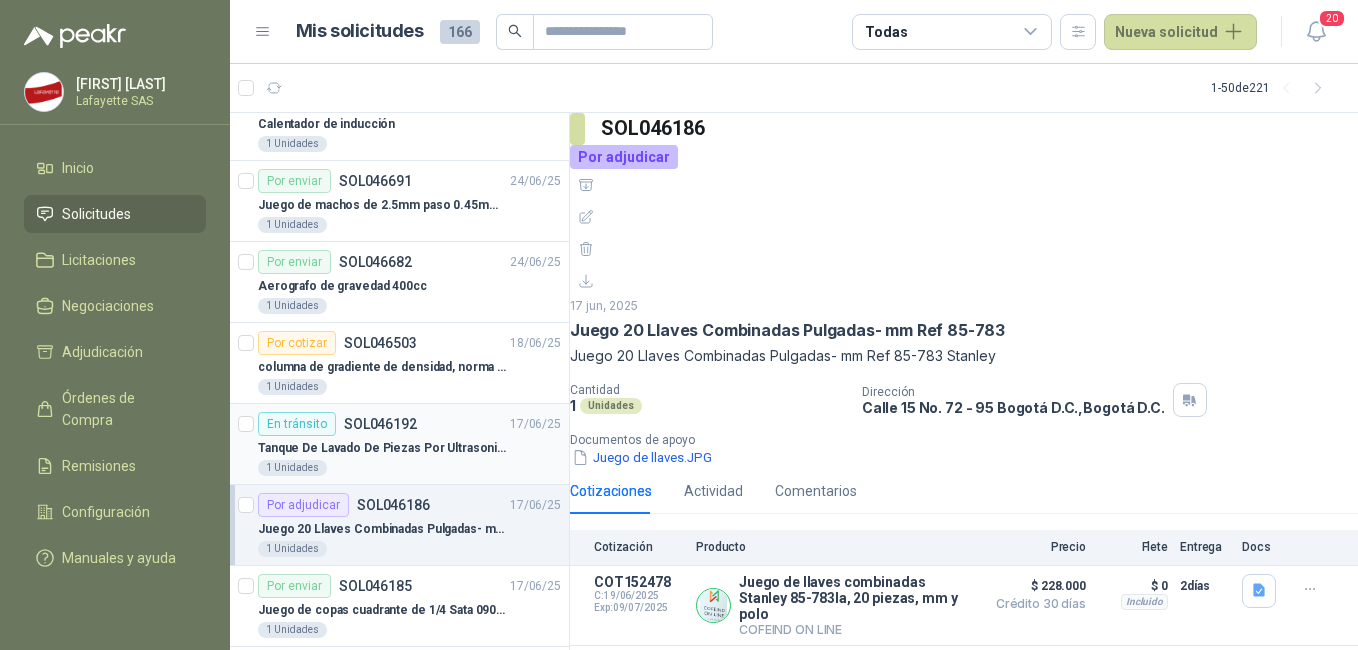 click on "SOL046192" at bounding box center (380, 424) 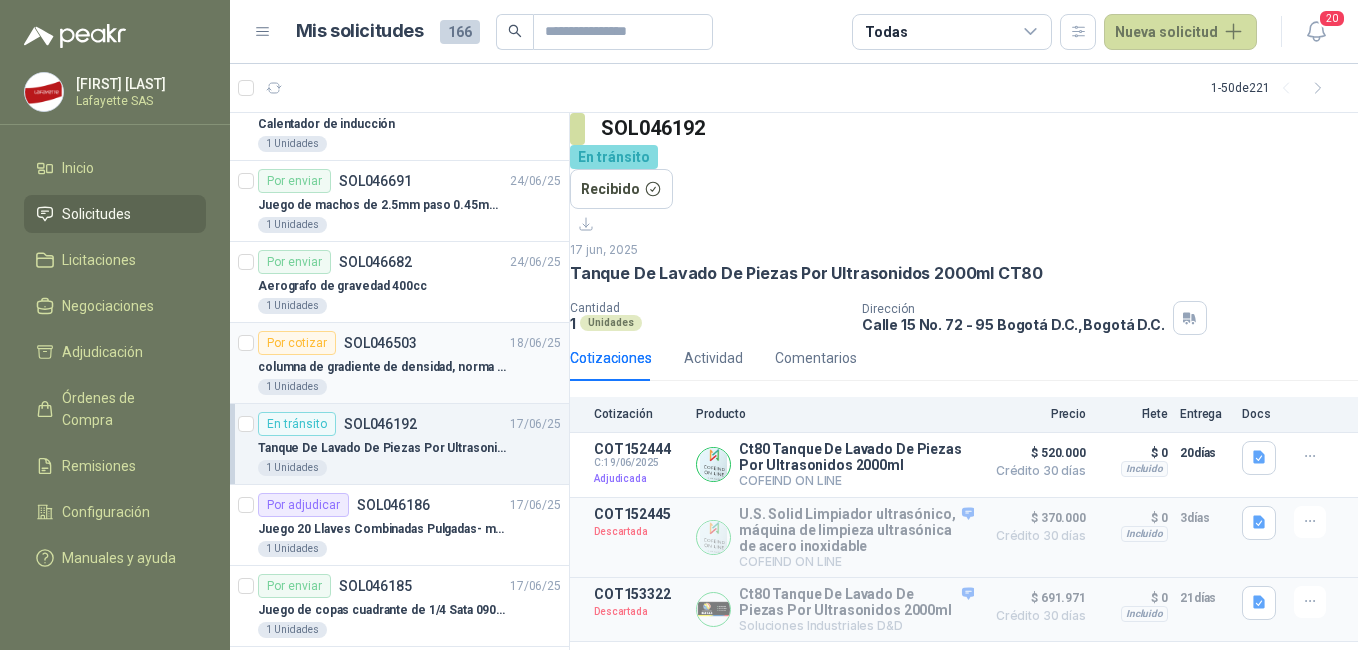 click on "columna de gradiente de densidad, norma ASTM 1505" at bounding box center (382, 367) 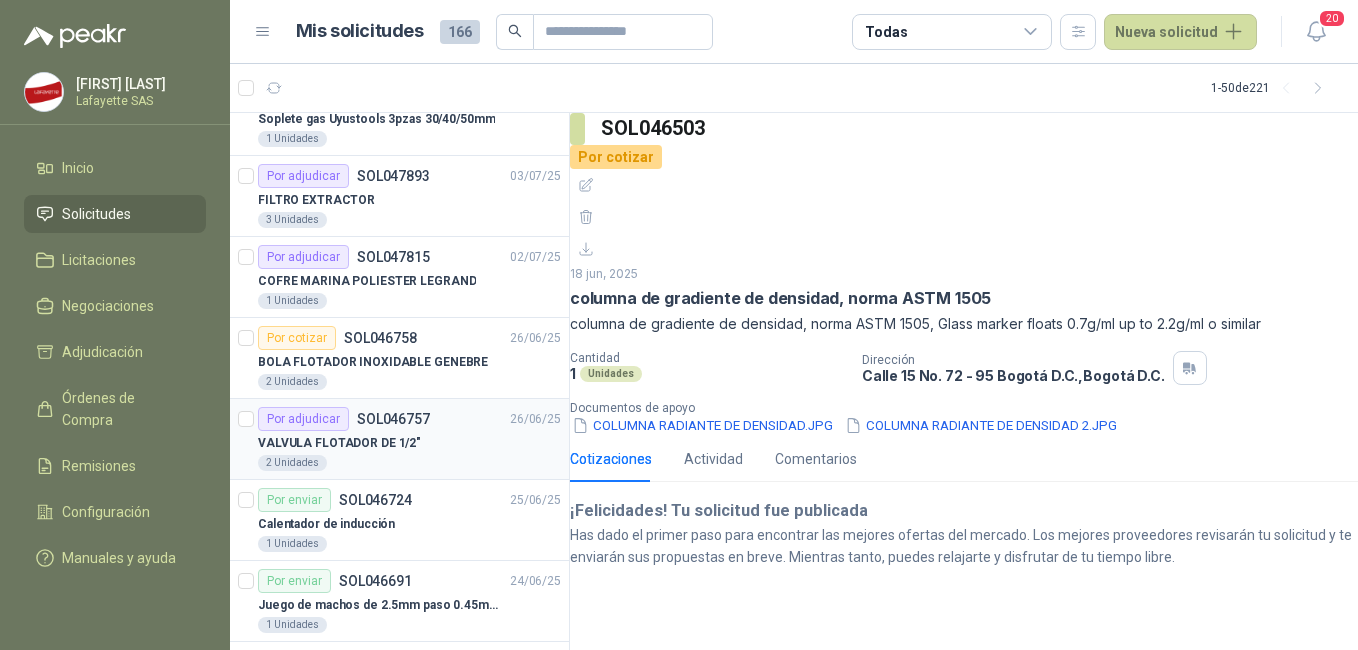 scroll, scrollTop: 0, scrollLeft: 0, axis: both 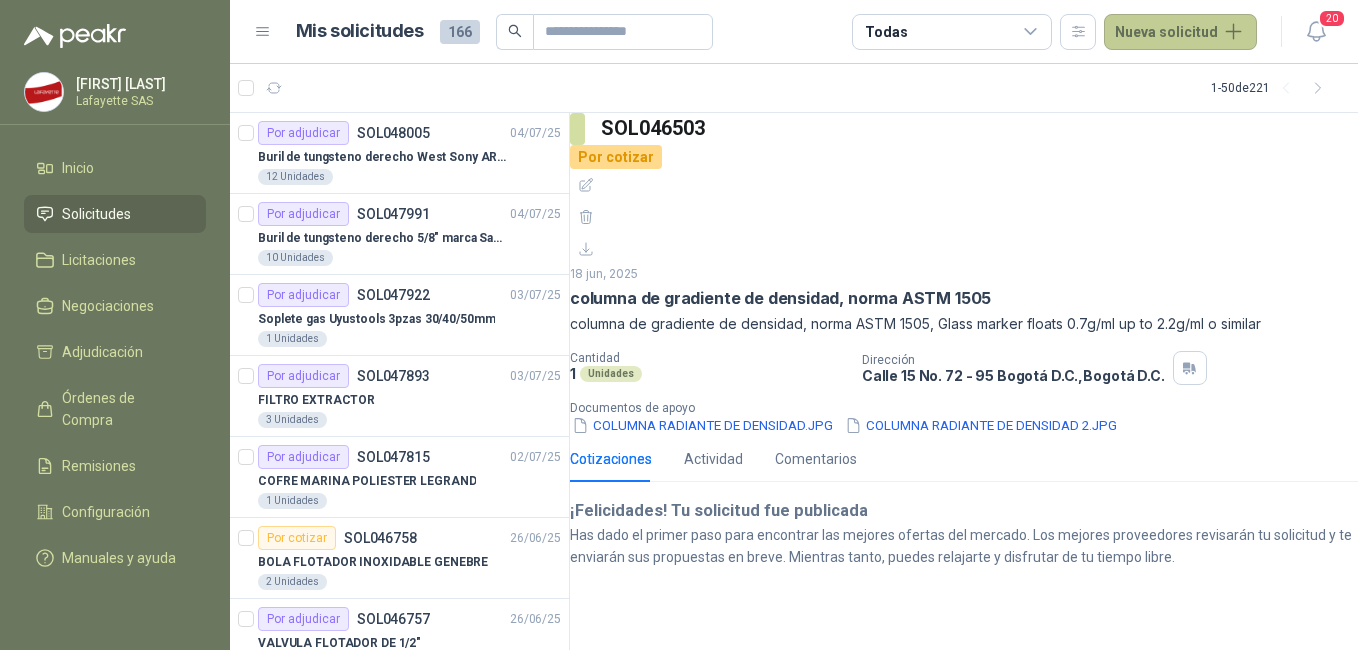 click on "Nueva solicitud" at bounding box center (1180, 32) 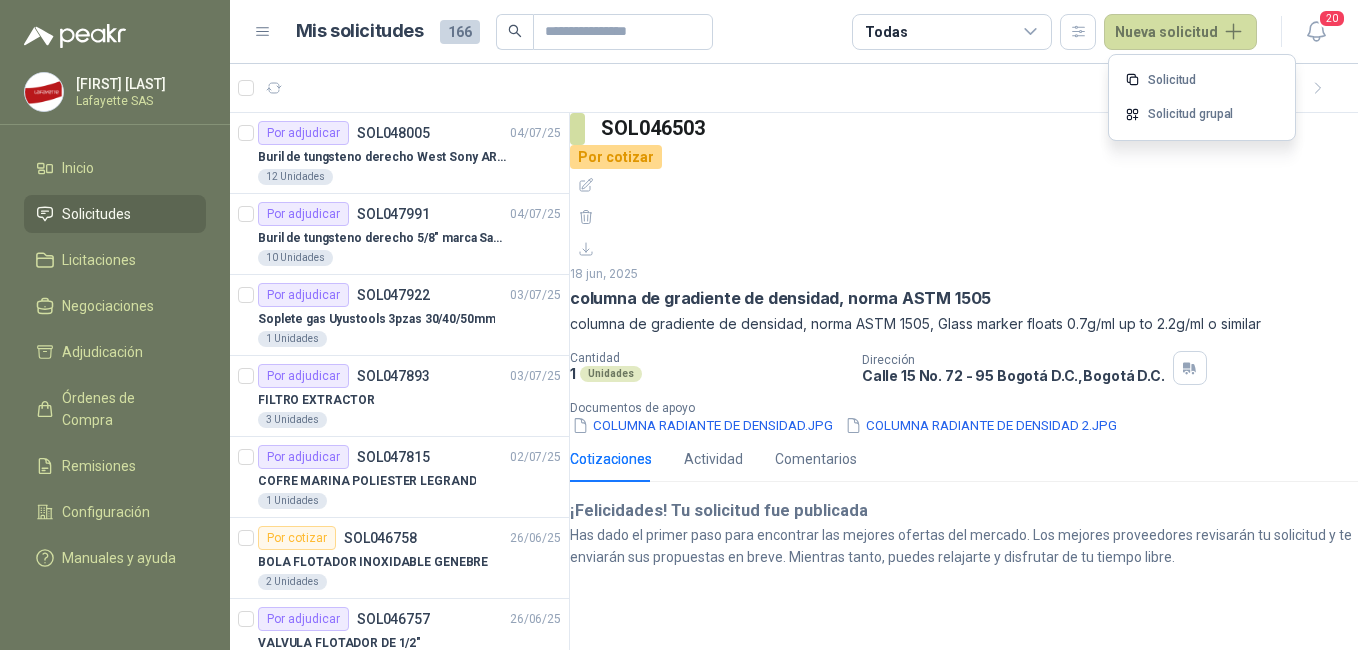 click on "Solicitud  Solicitud grupal" at bounding box center [1202, 98] 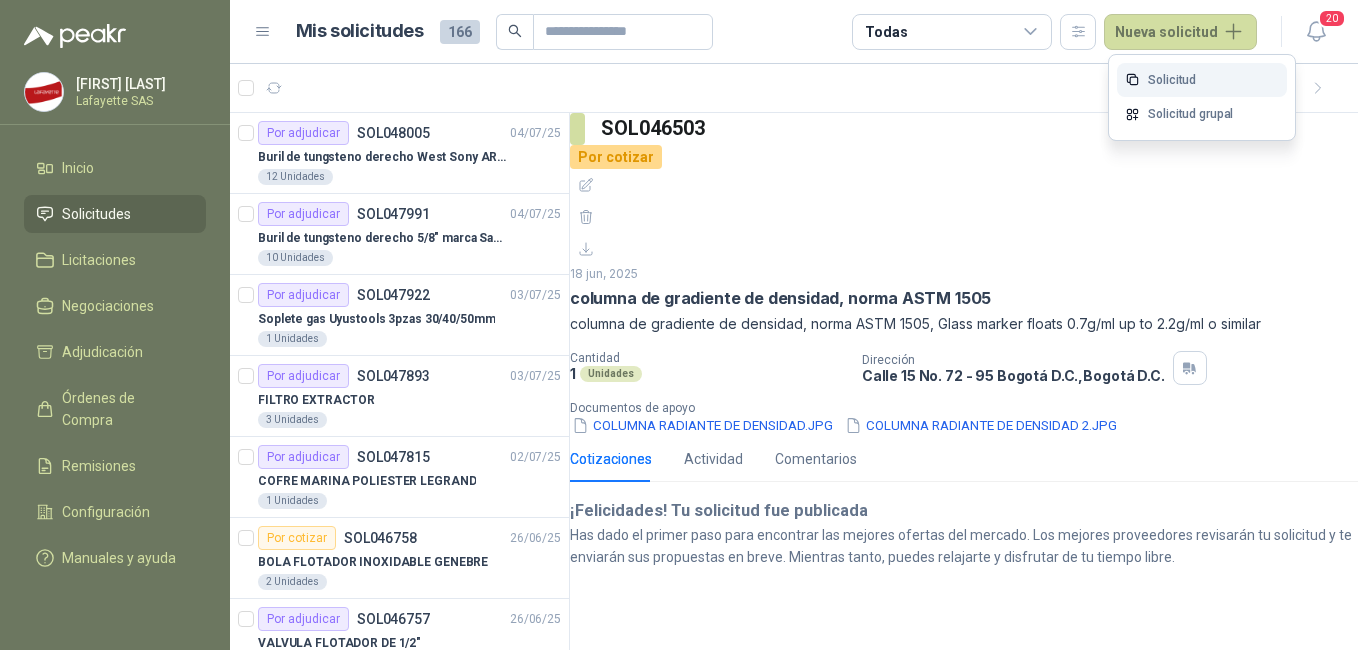 click on "Solicitud" at bounding box center [1202, 80] 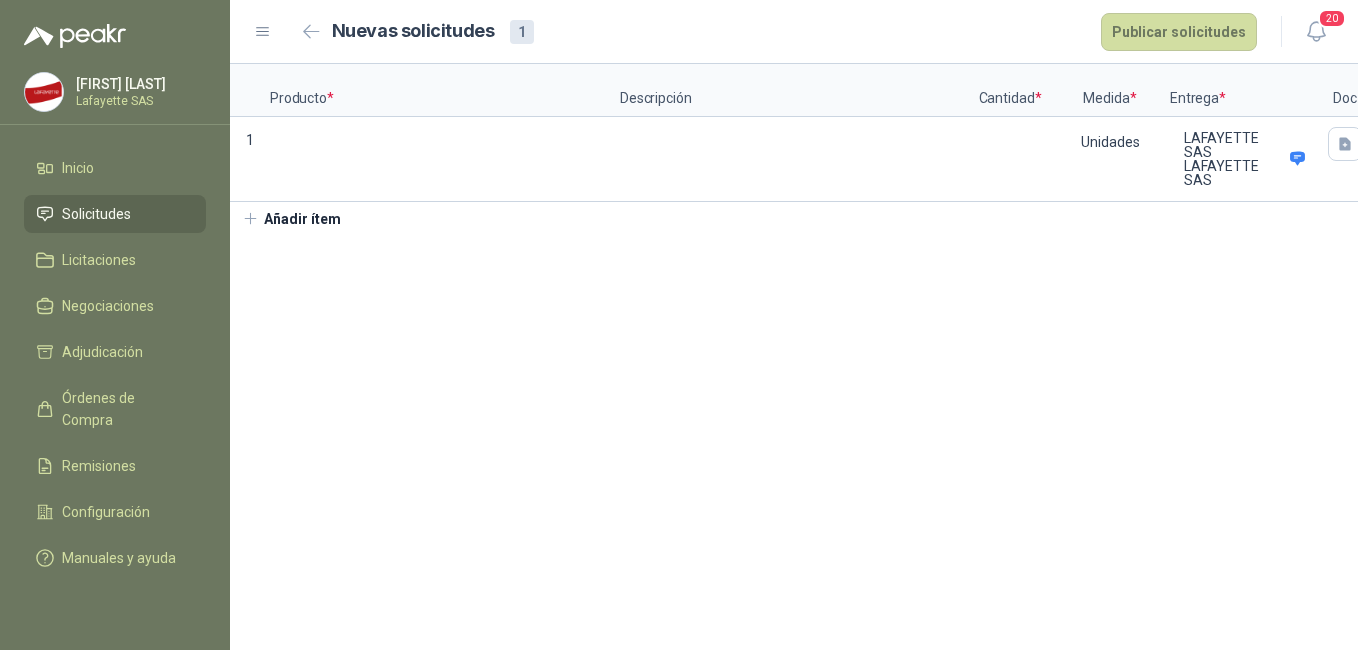 click on "Solicitudes" at bounding box center [96, 214] 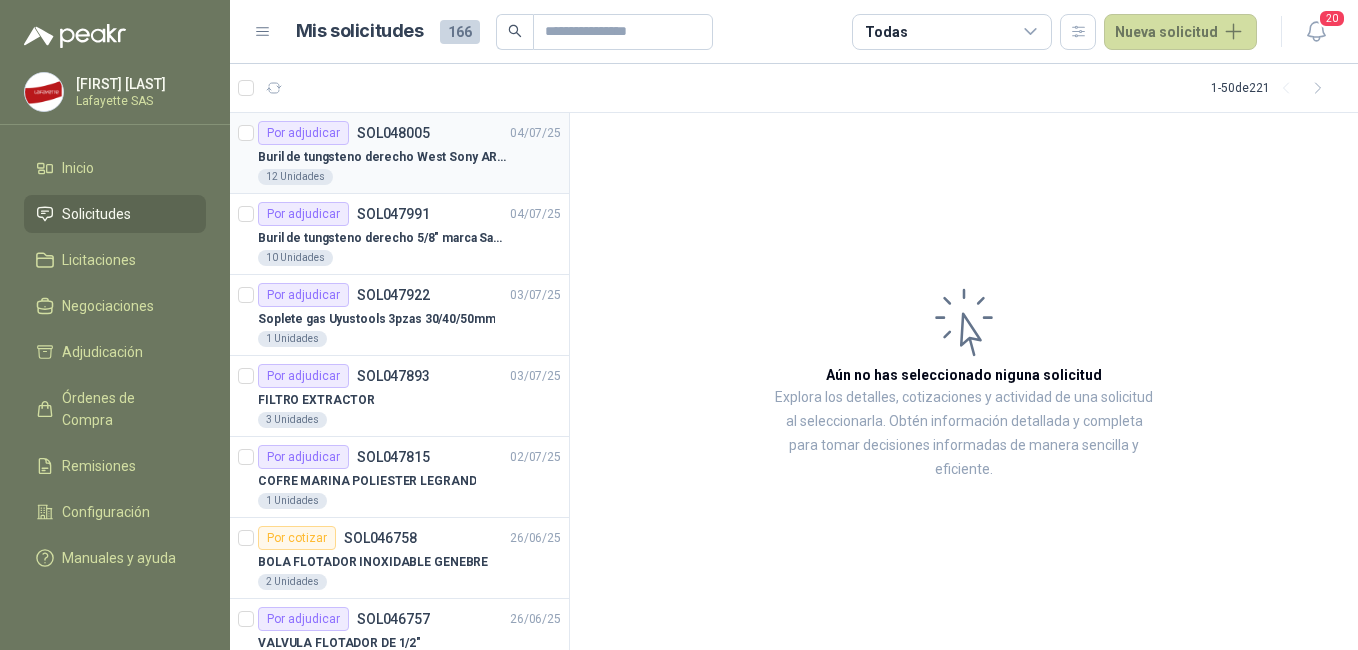 click on "Buril de tungsteno derecho West Sony ARG 3/8" P40" at bounding box center (382, 157) 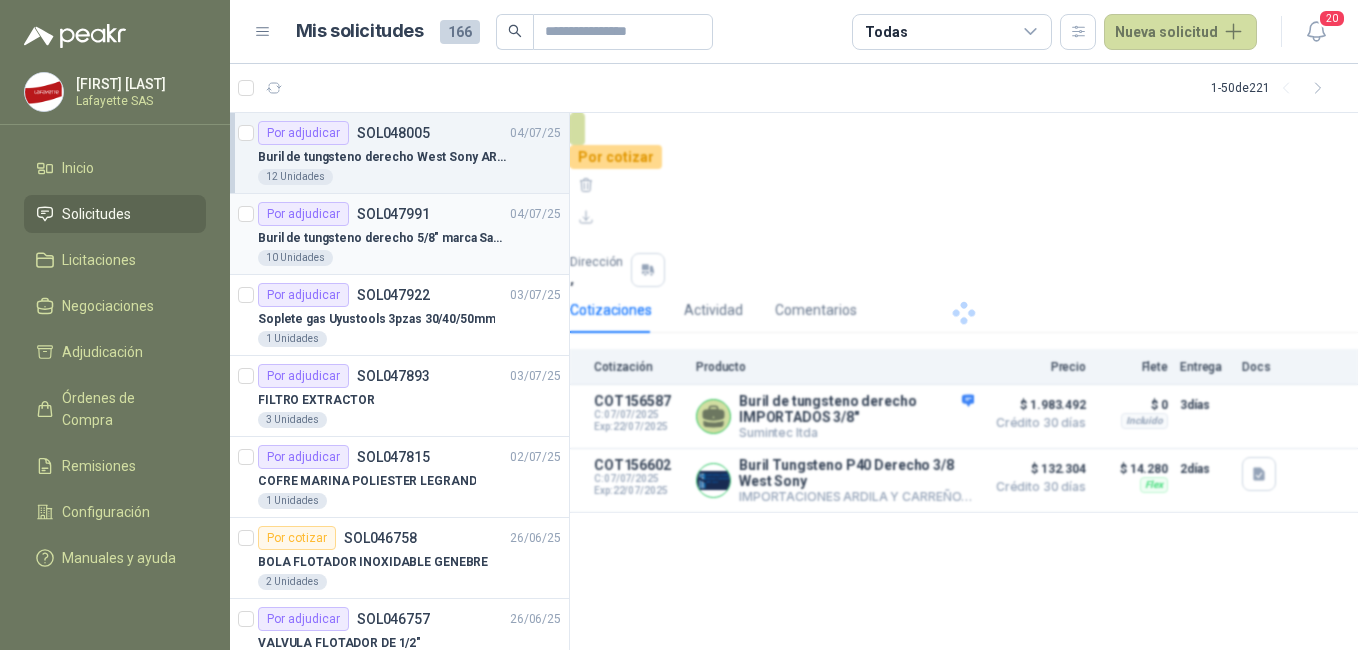 click on "Buril de tungsteno derecho 5/8" marca Sandvik" at bounding box center (382, 238) 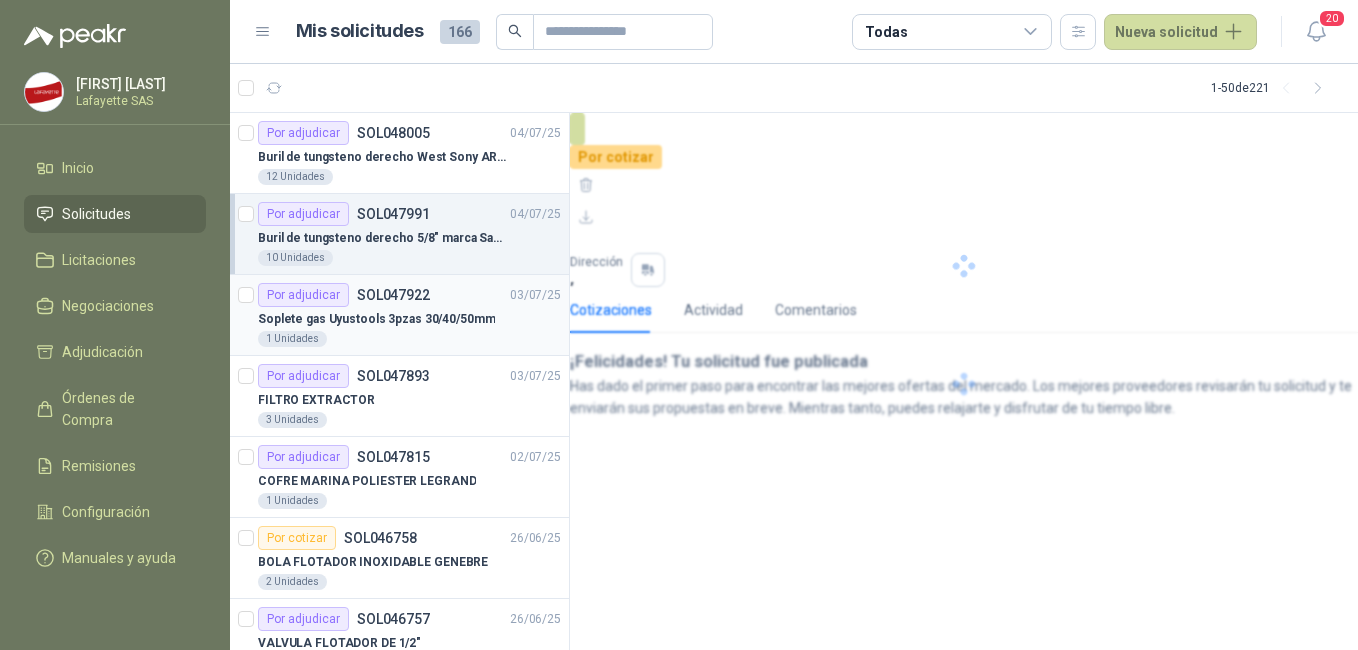 click on "Soplete gas Uyustools 3pzas 30/40/50mm" at bounding box center (376, 319) 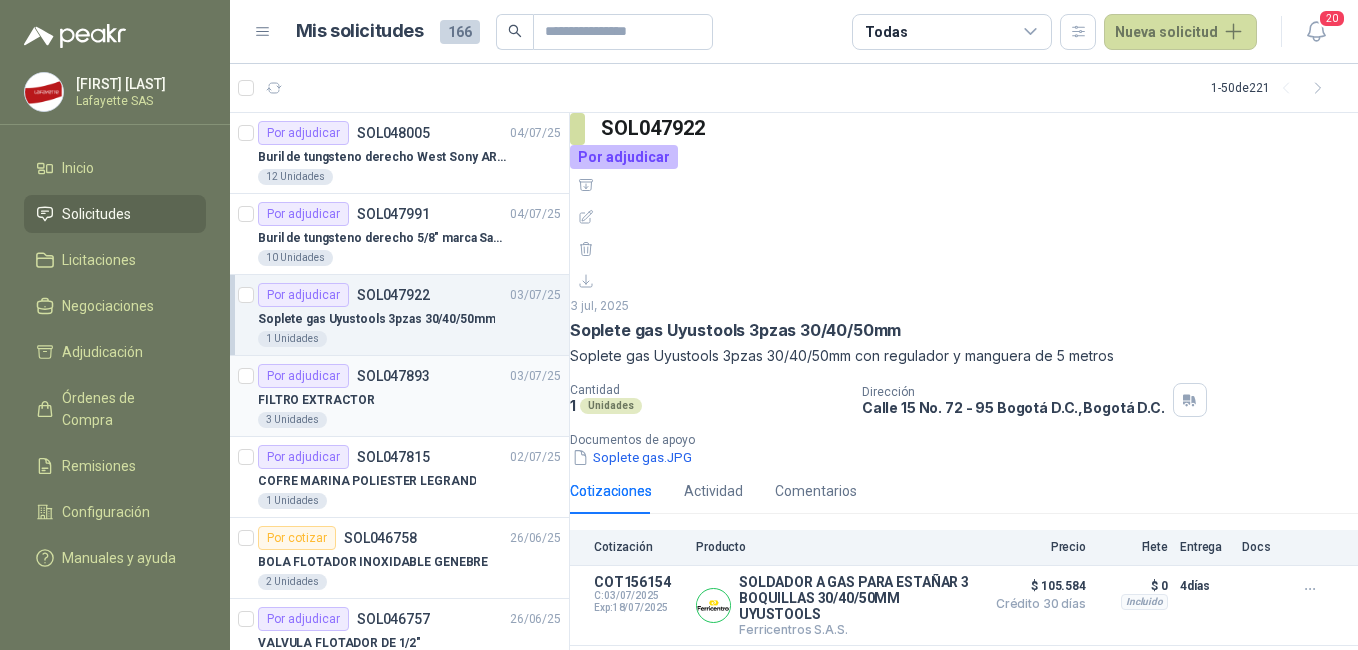 click on "FILTRO EXTRACTOR" at bounding box center [316, 400] 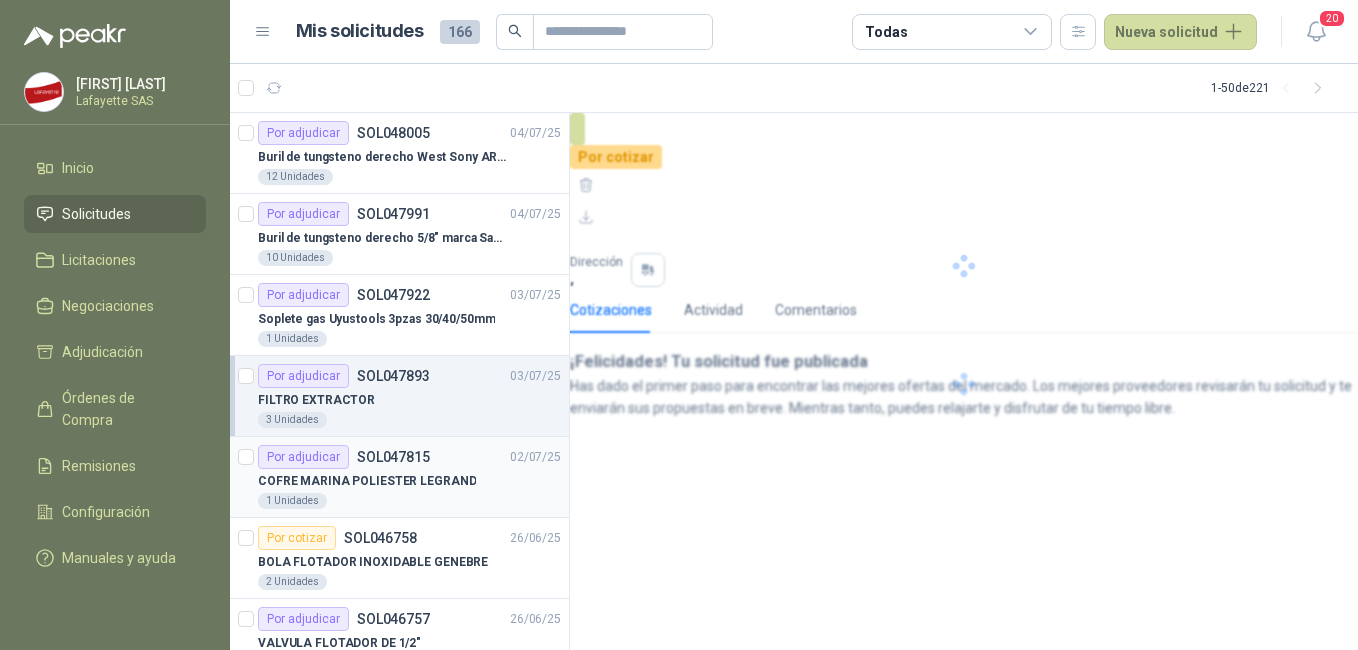 scroll, scrollTop: 200, scrollLeft: 0, axis: vertical 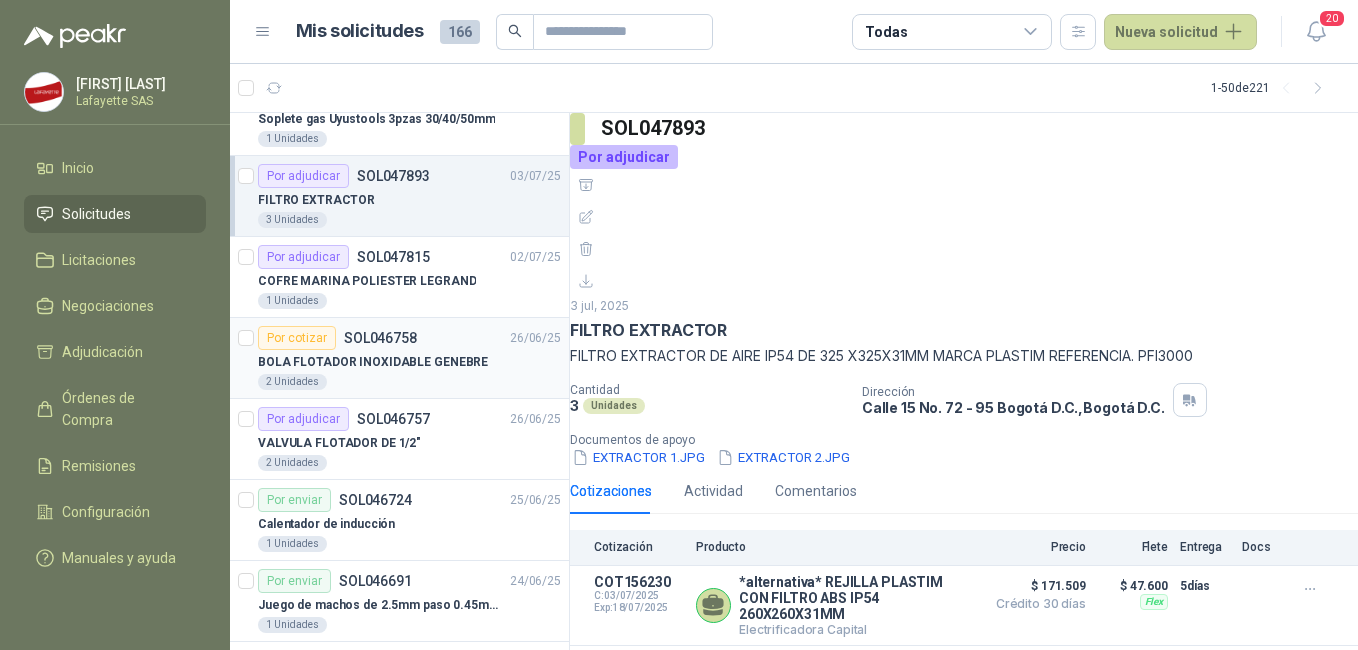 click on "BOLA FLOTADOR INOXIDABLE GENEBRE" at bounding box center [373, 362] 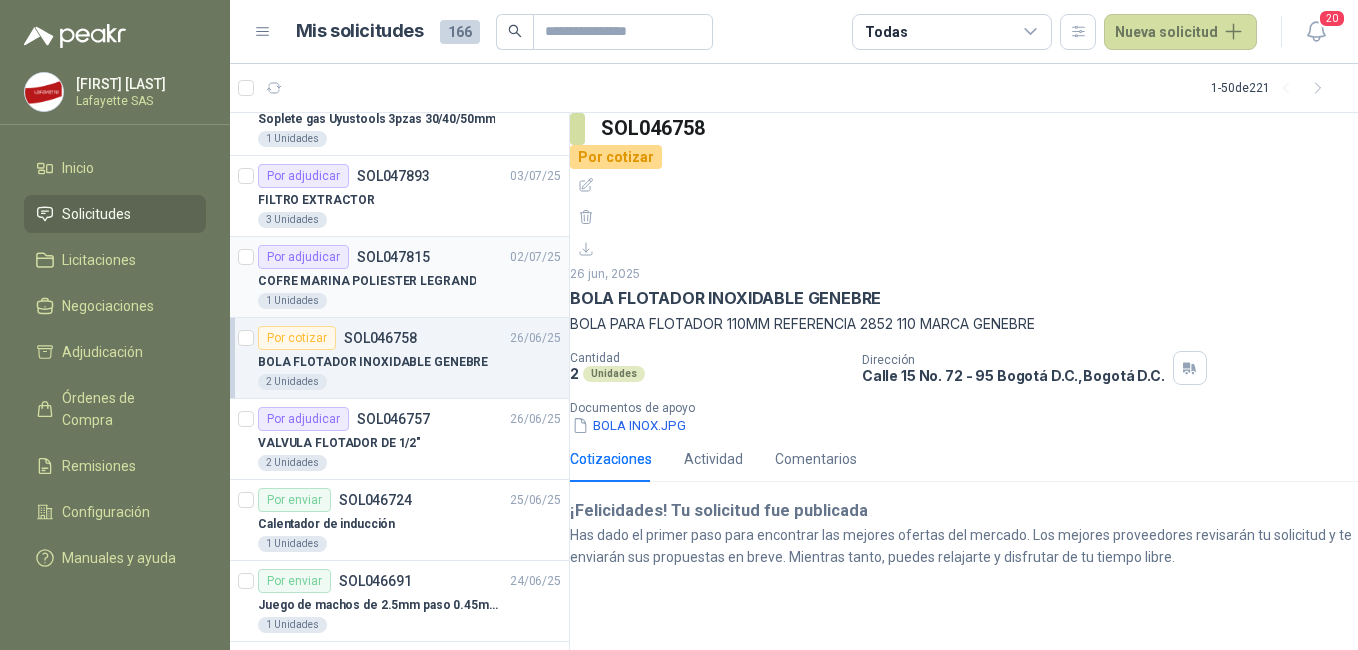 click on "COFRE MARINA POLIESTER LEGRAND" at bounding box center [409, 281] 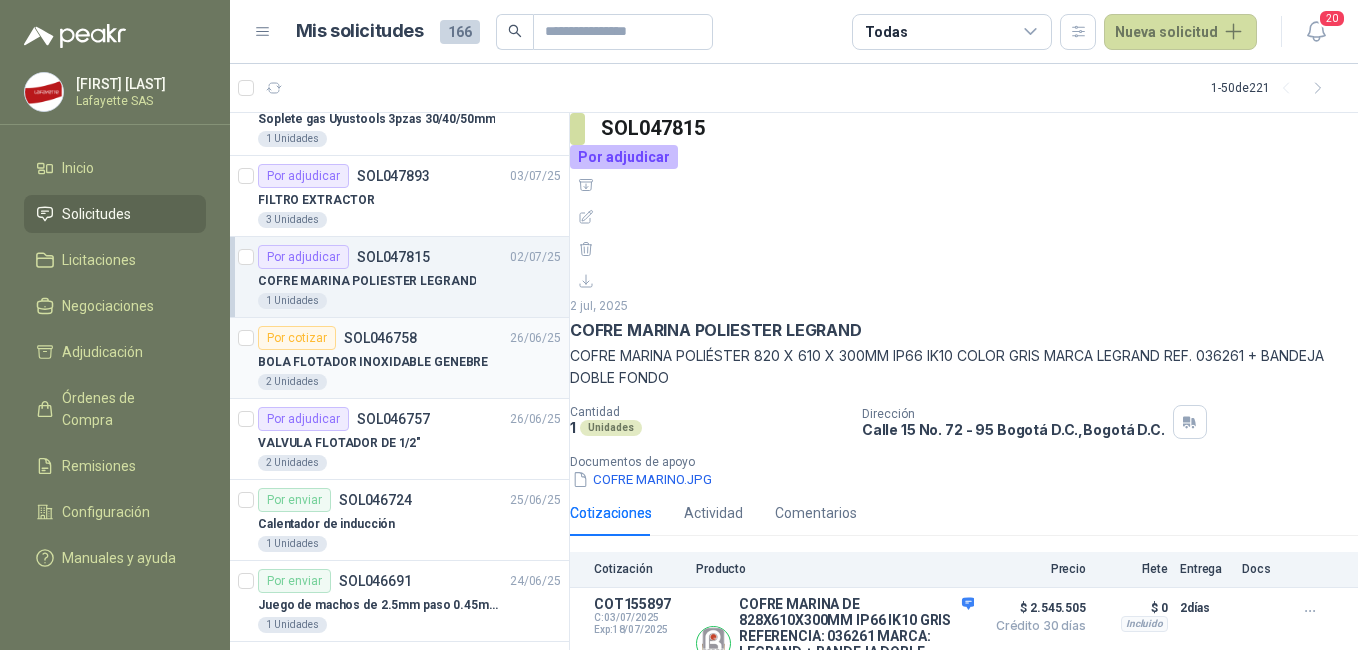 click on "2   Unidades" at bounding box center [409, 382] 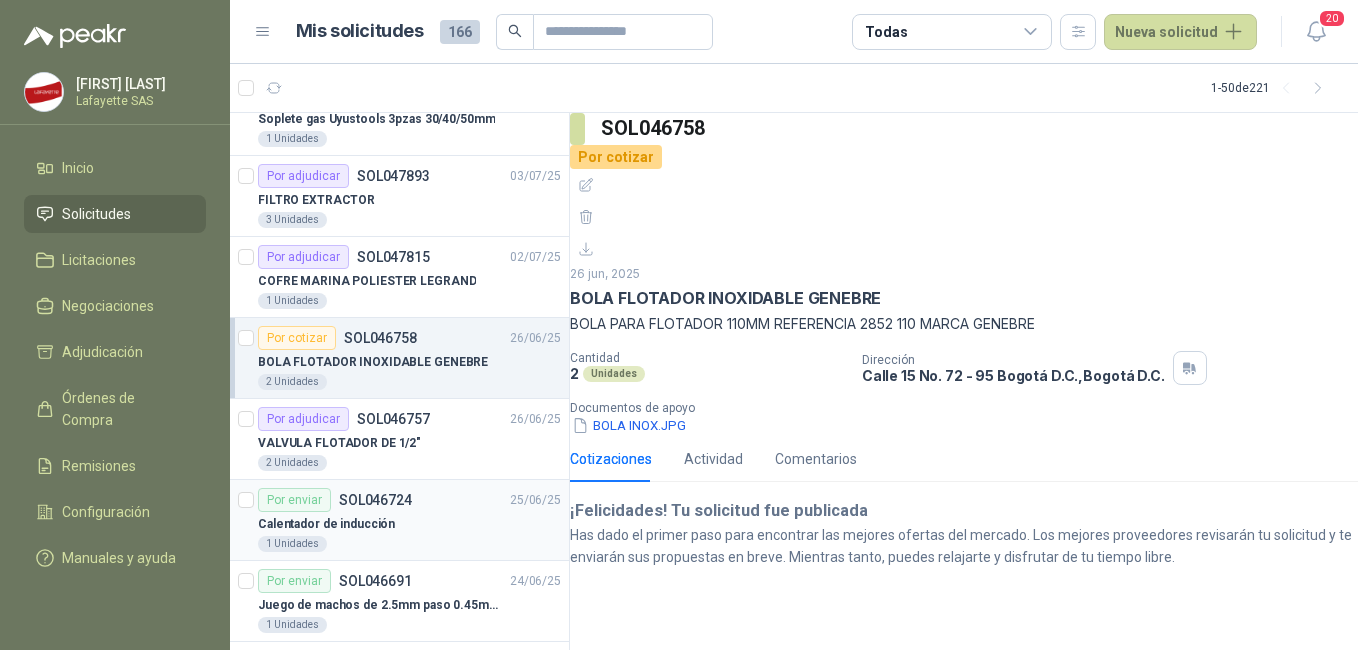 click on "Calentador de inducción" at bounding box center (409, 524) 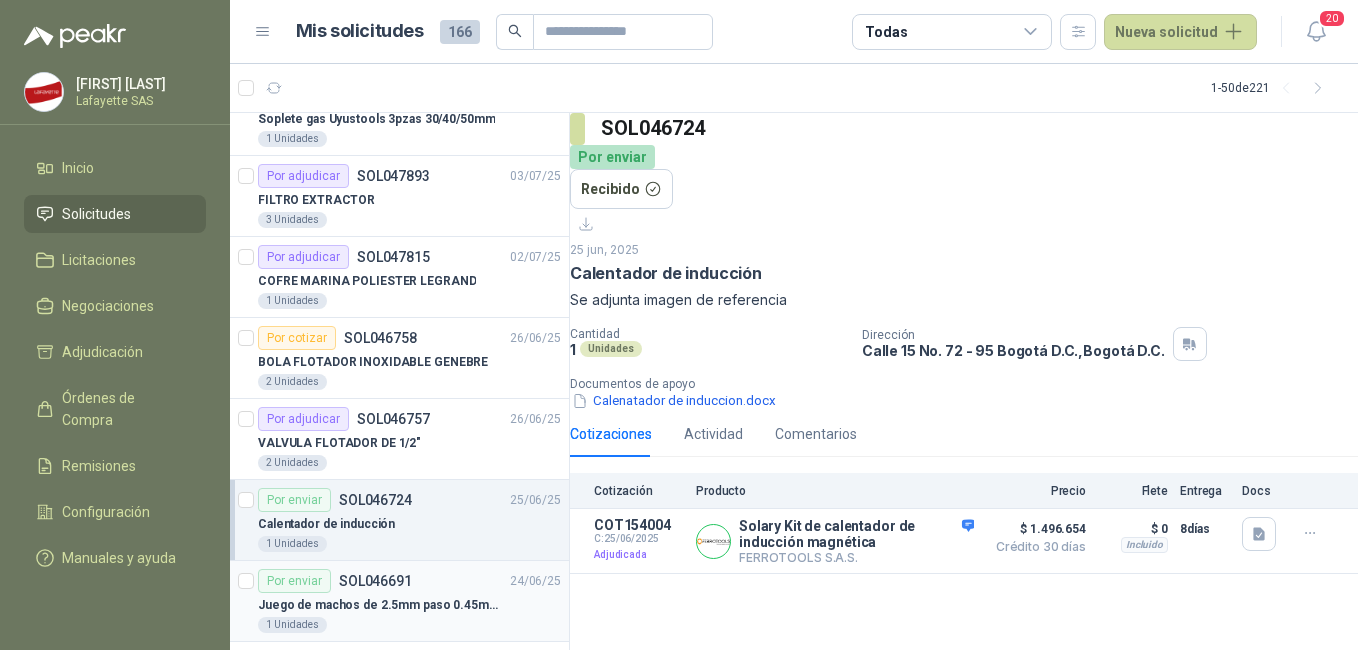 scroll, scrollTop: 300, scrollLeft: 0, axis: vertical 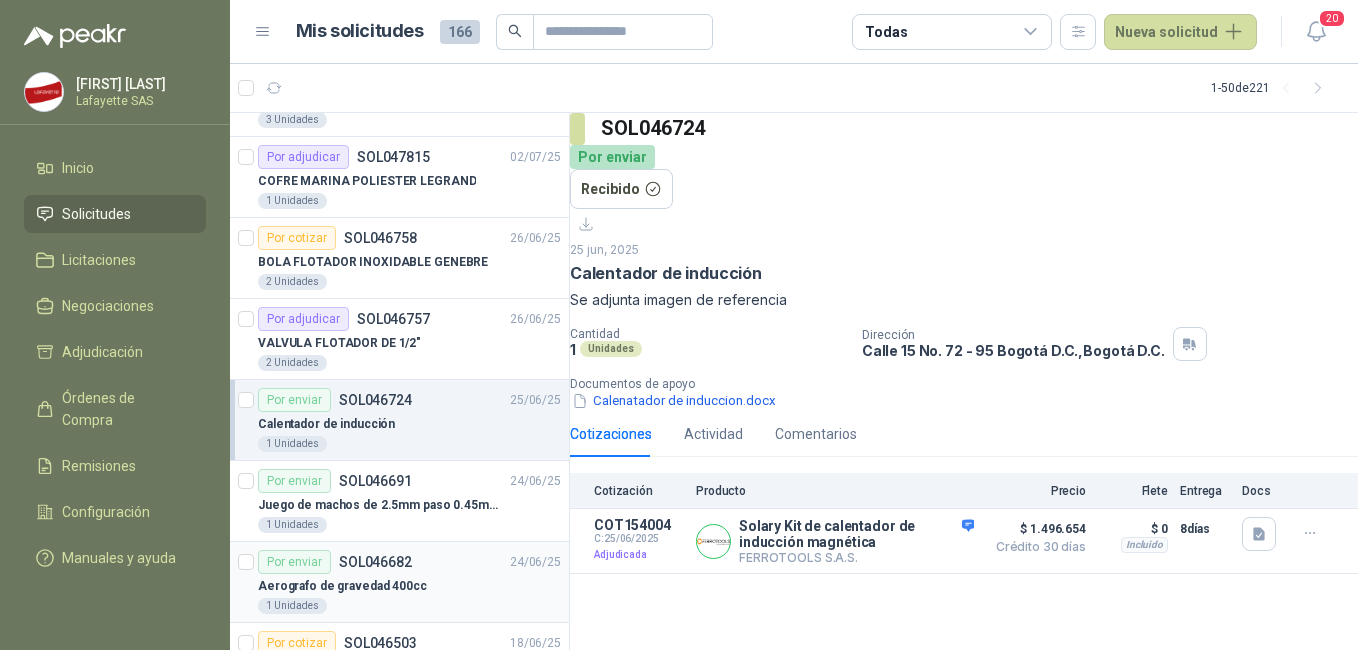 click on "Por enviar SOL046682 24/06/25   Aerografo de gravedad 400cc 1   Unidades" at bounding box center [399, 582] 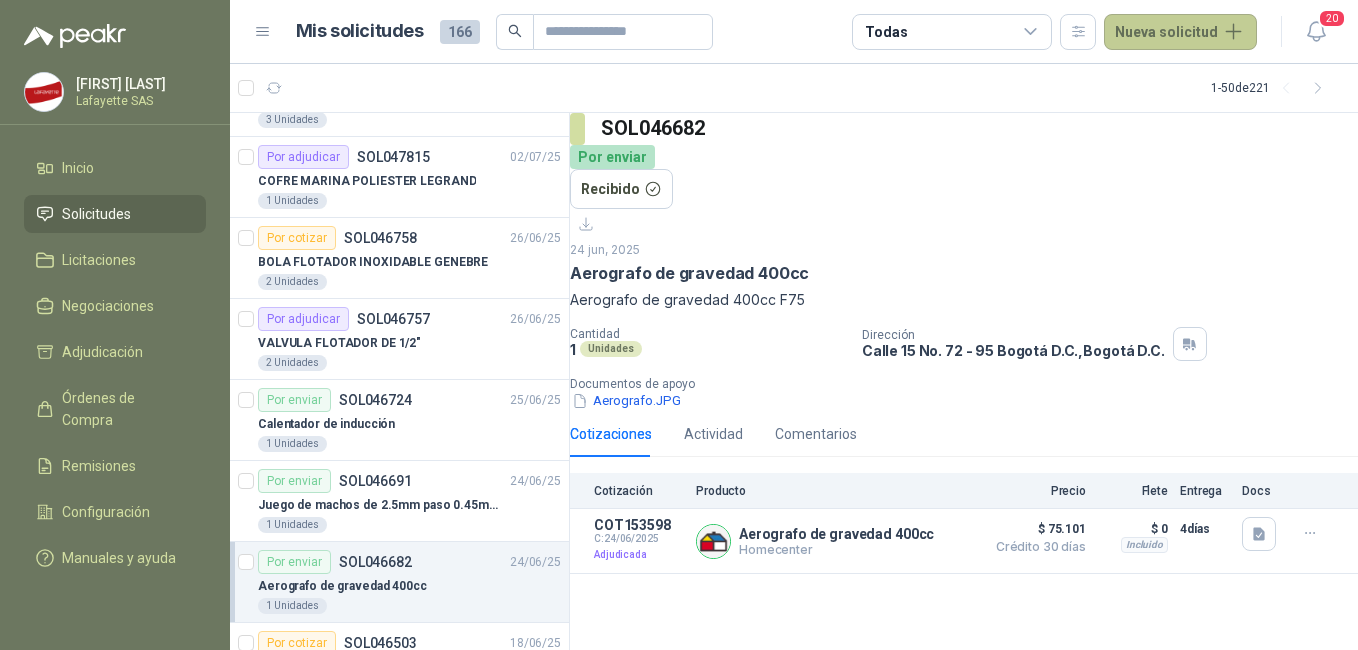 click on "Nueva solicitud" at bounding box center (1180, 32) 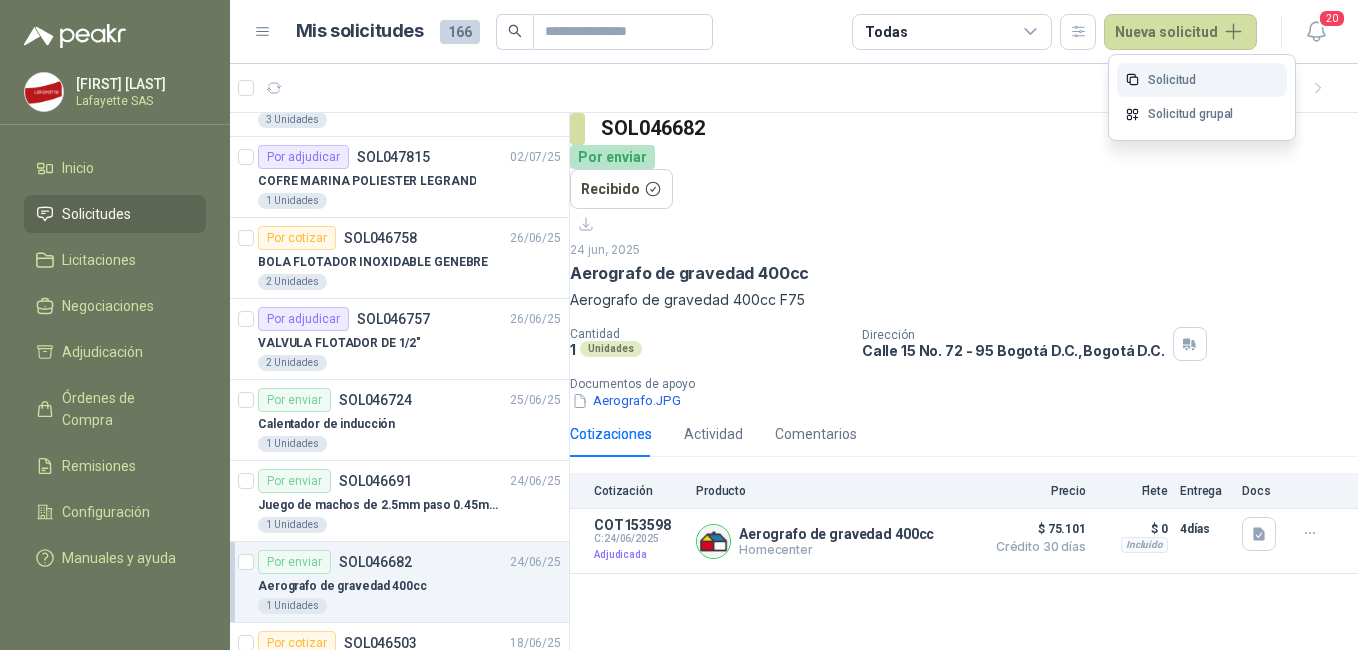 click at bounding box center [1132, 79] 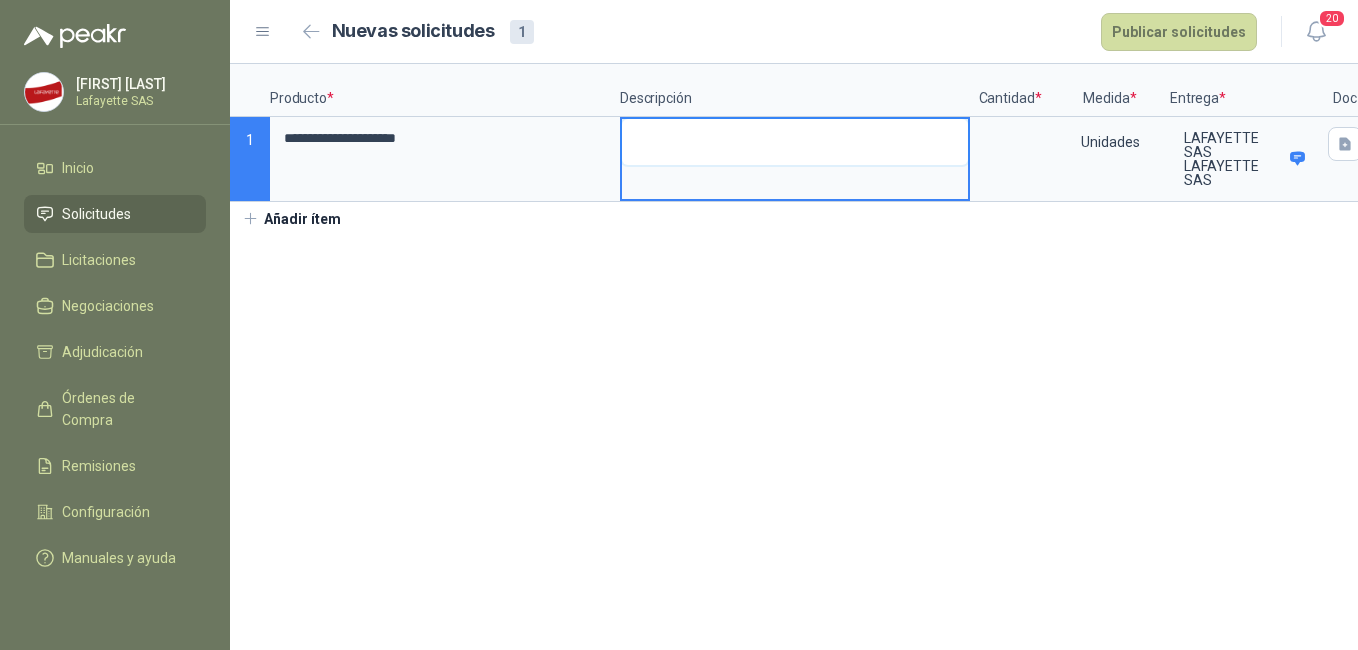 click at bounding box center (795, 142) 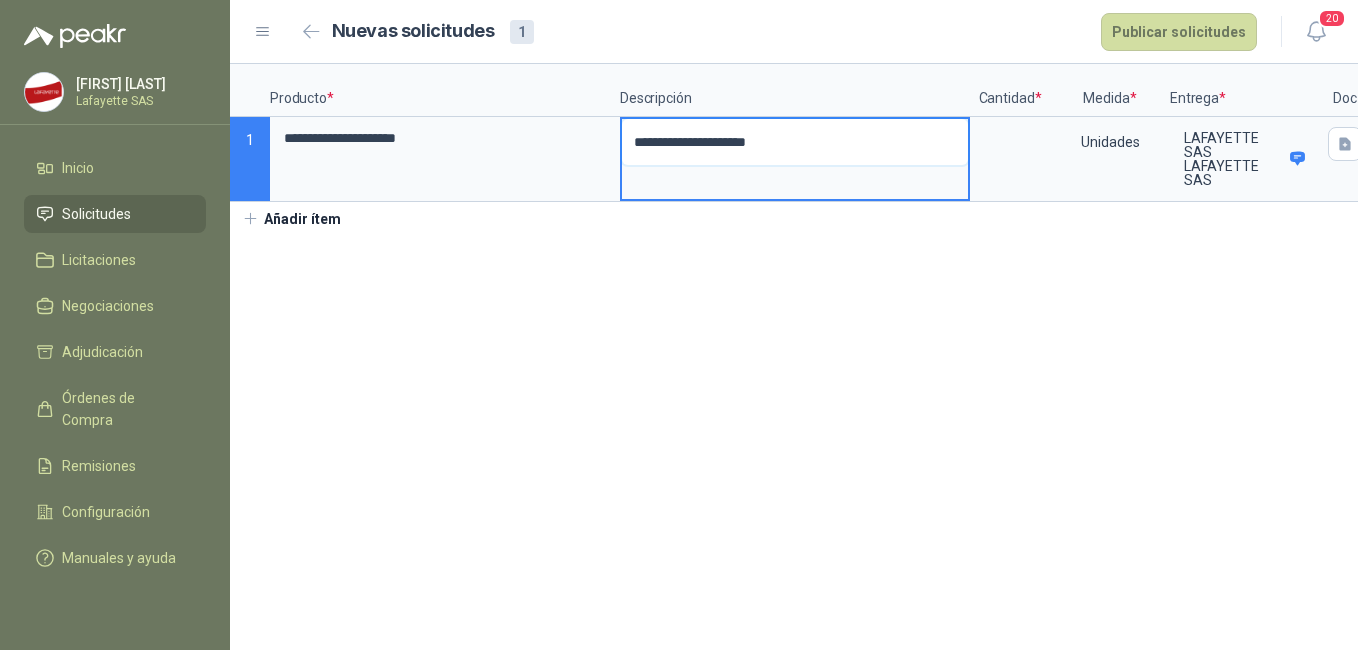 click on "**********" at bounding box center [795, 142] 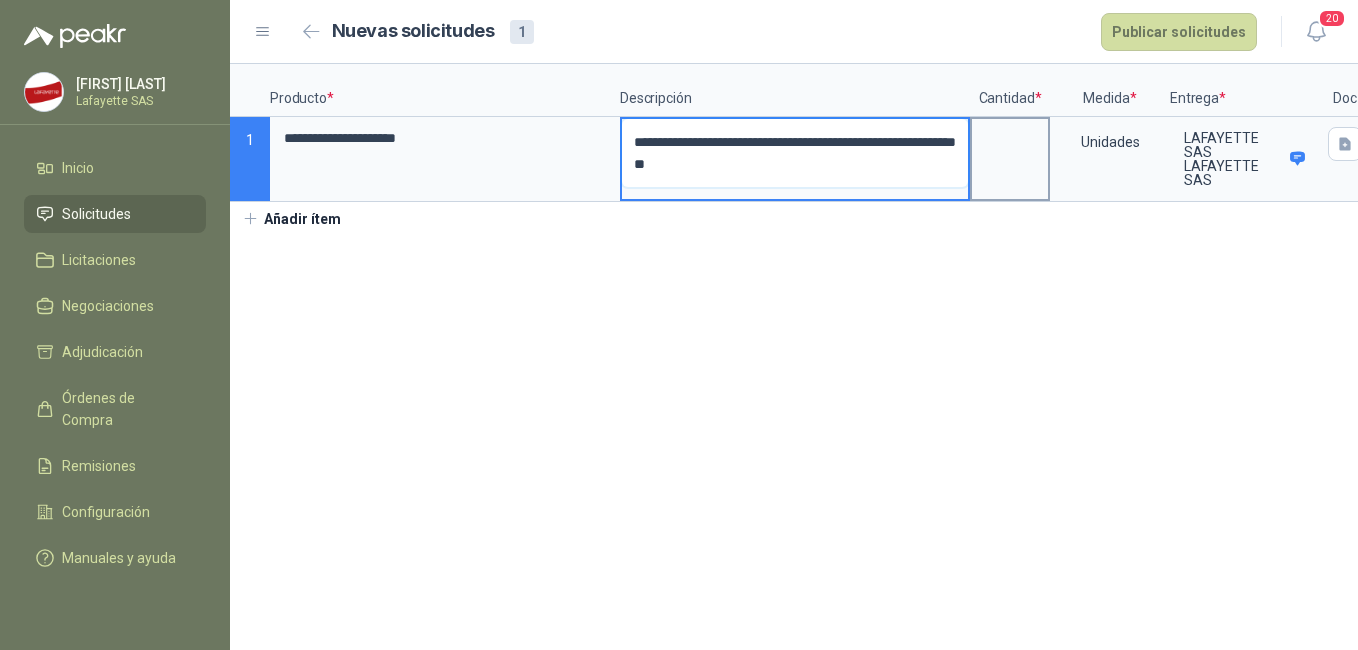 type on "**********" 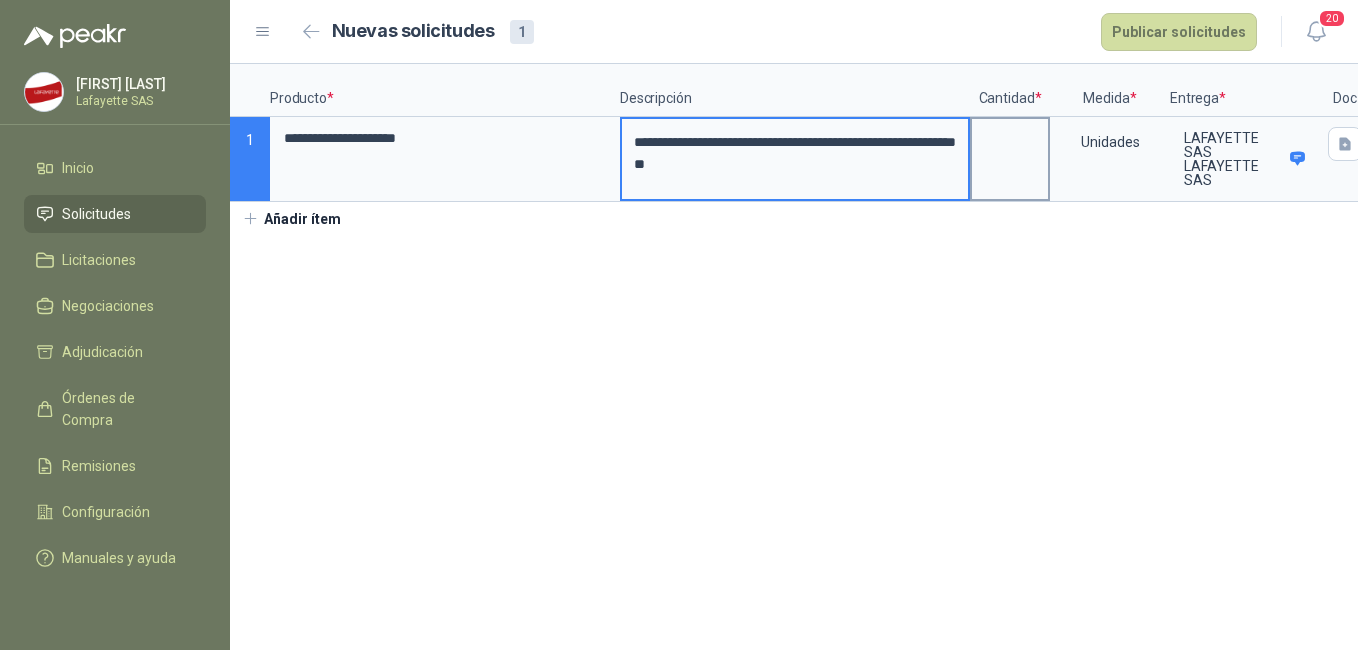 click at bounding box center (1010, 138) 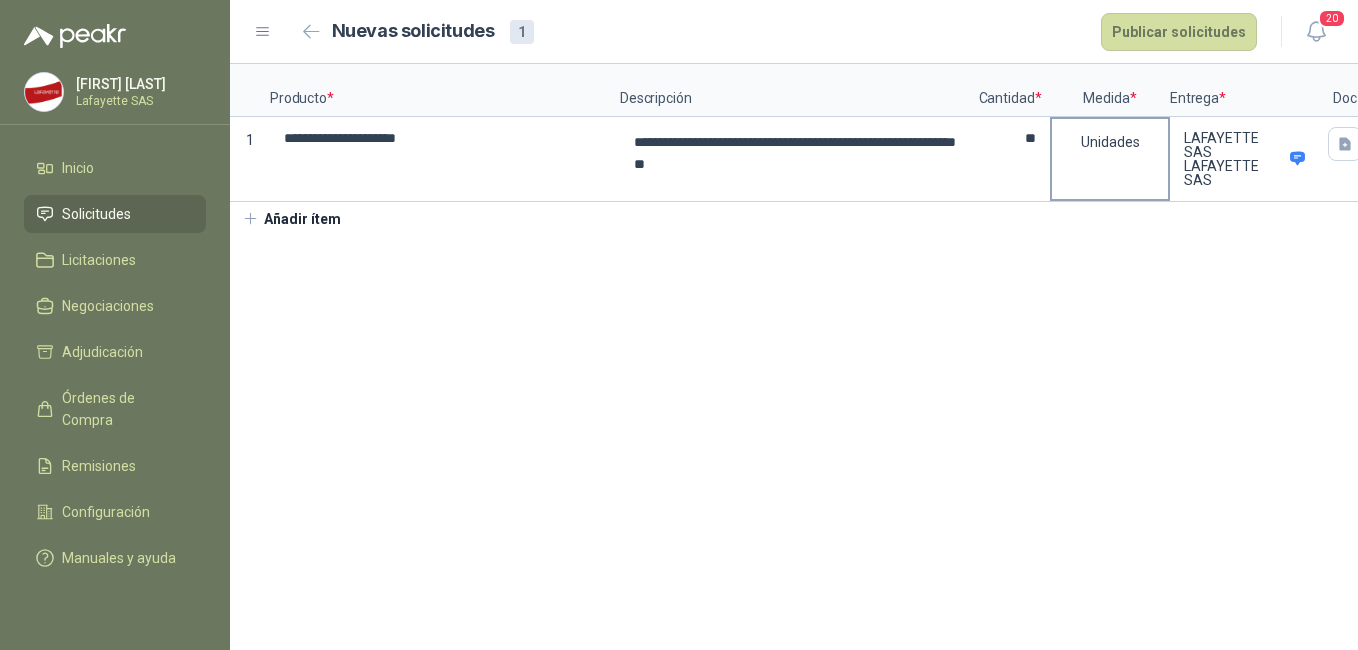 click on "Unidades" at bounding box center (1110, 142) 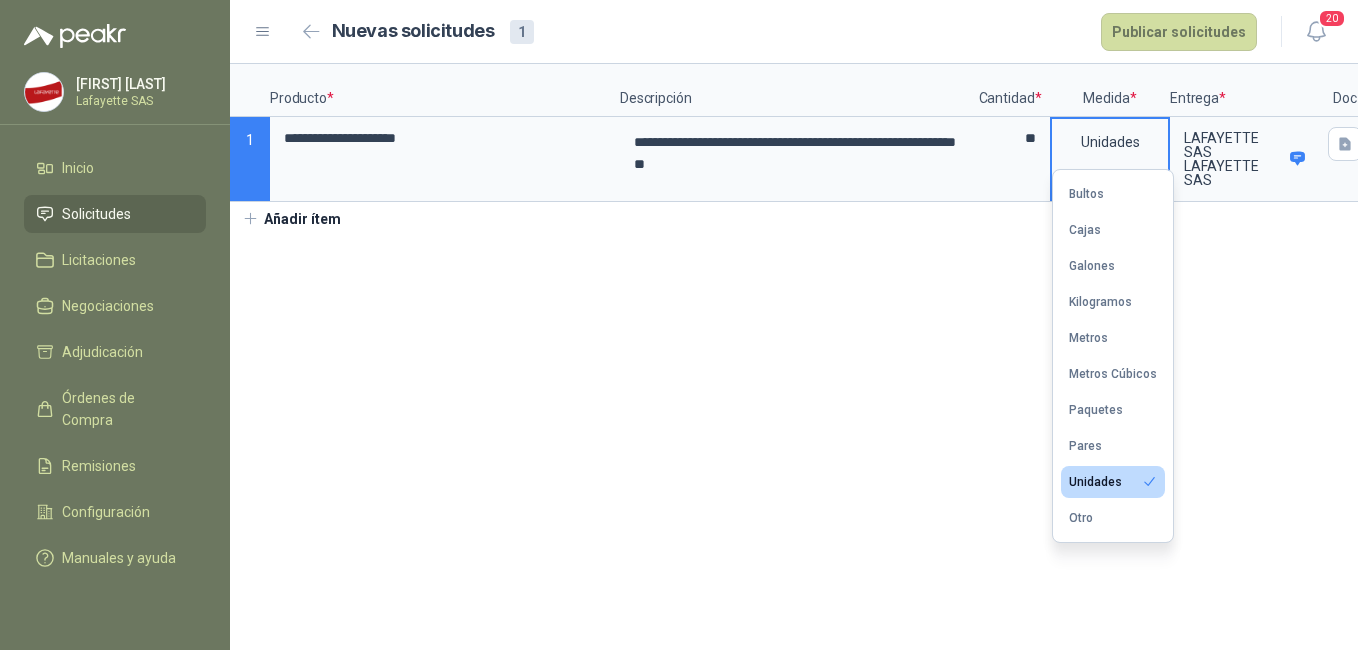 click on "Cajas" at bounding box center (1113, 194) 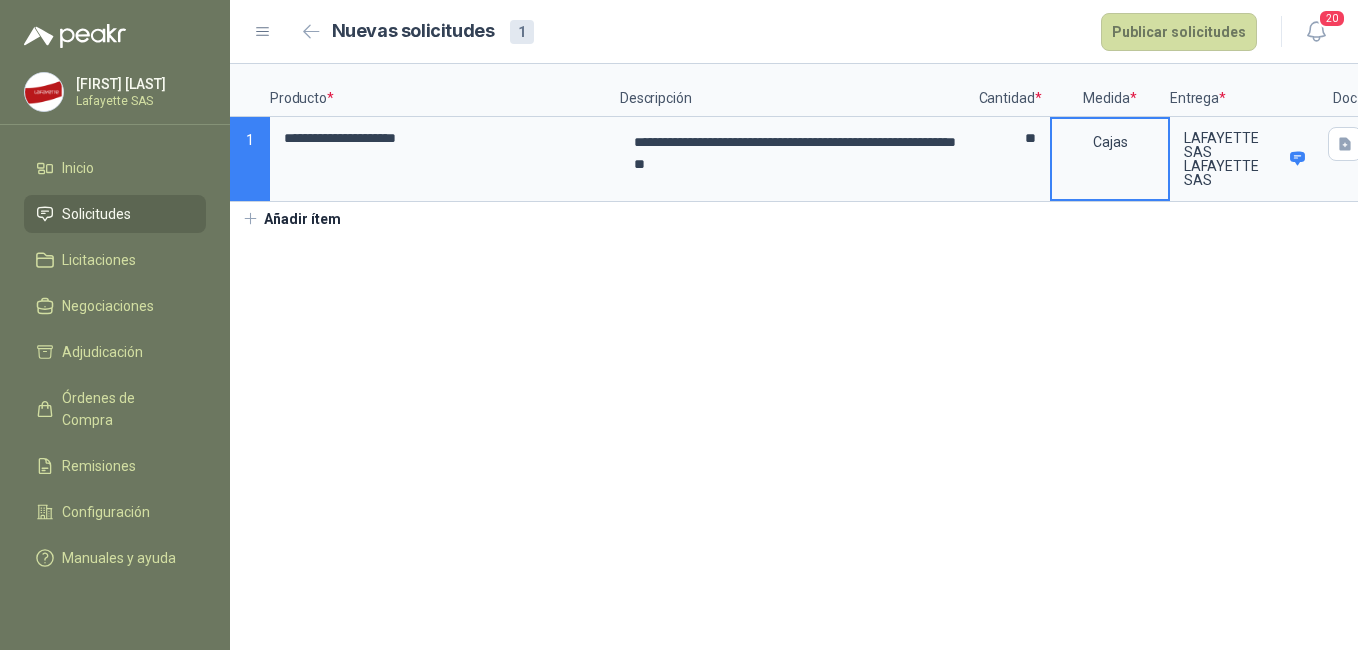 scroll, scrollTop: 0, scrollLeft: 66, axis: horizontal 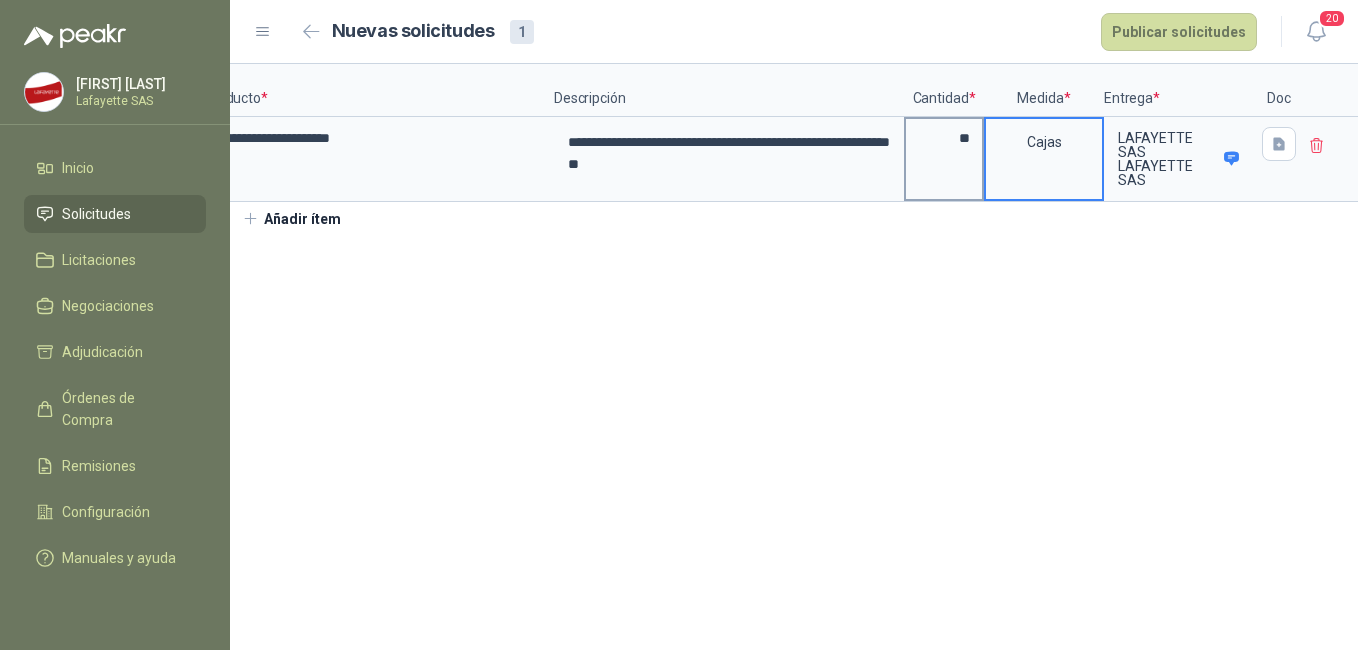 click on "**" at bounding box center [944, 138] 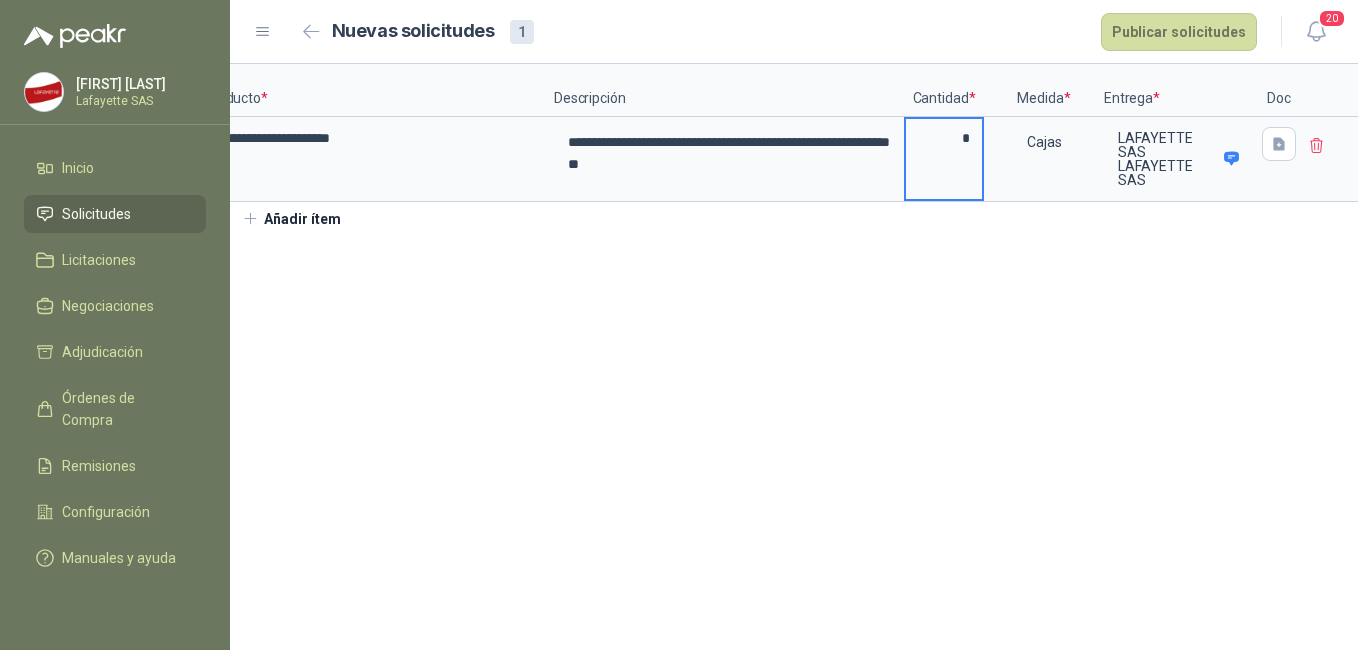 type on "*" 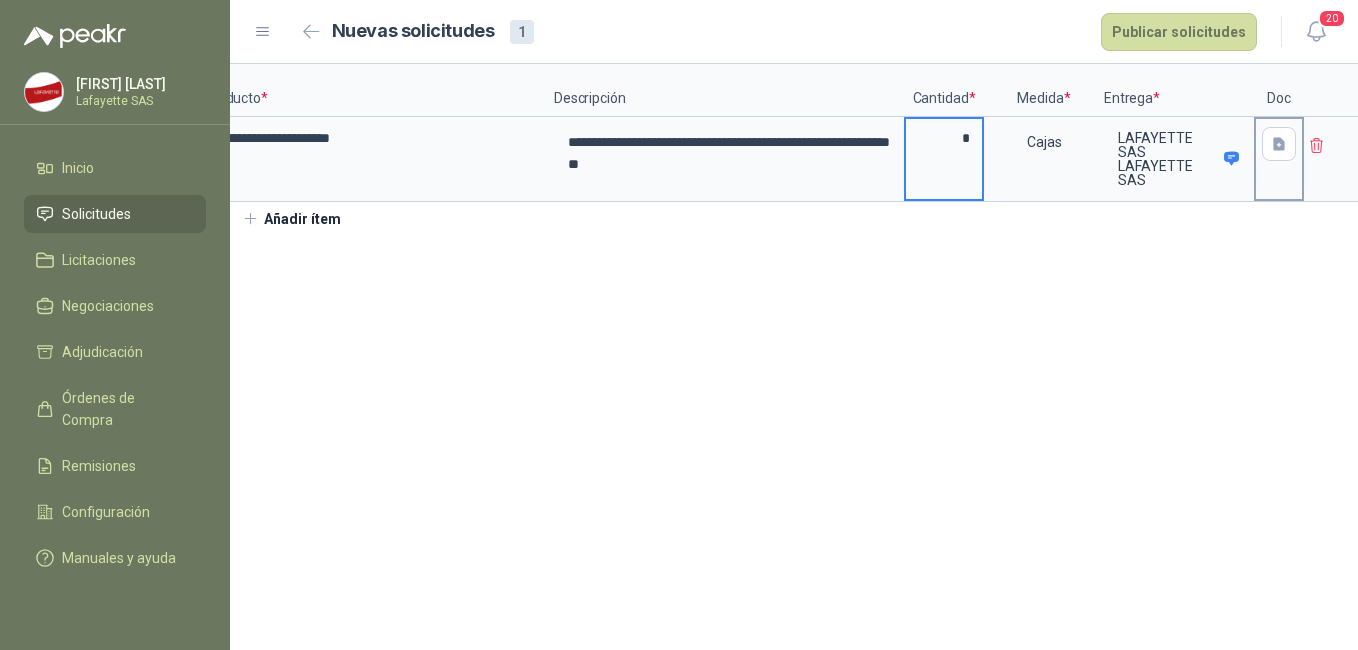 click at bounding box center [1279, 144] 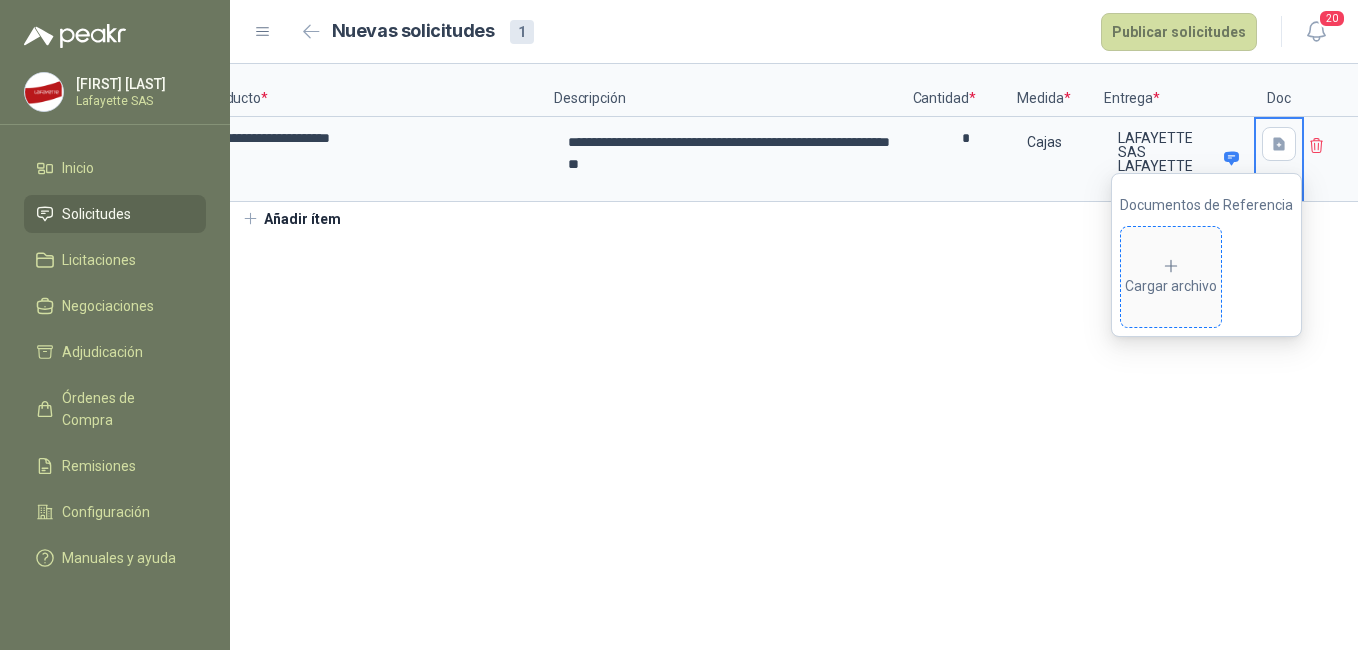 click on "Cargar archivo" at bounding box center [1171, 277] 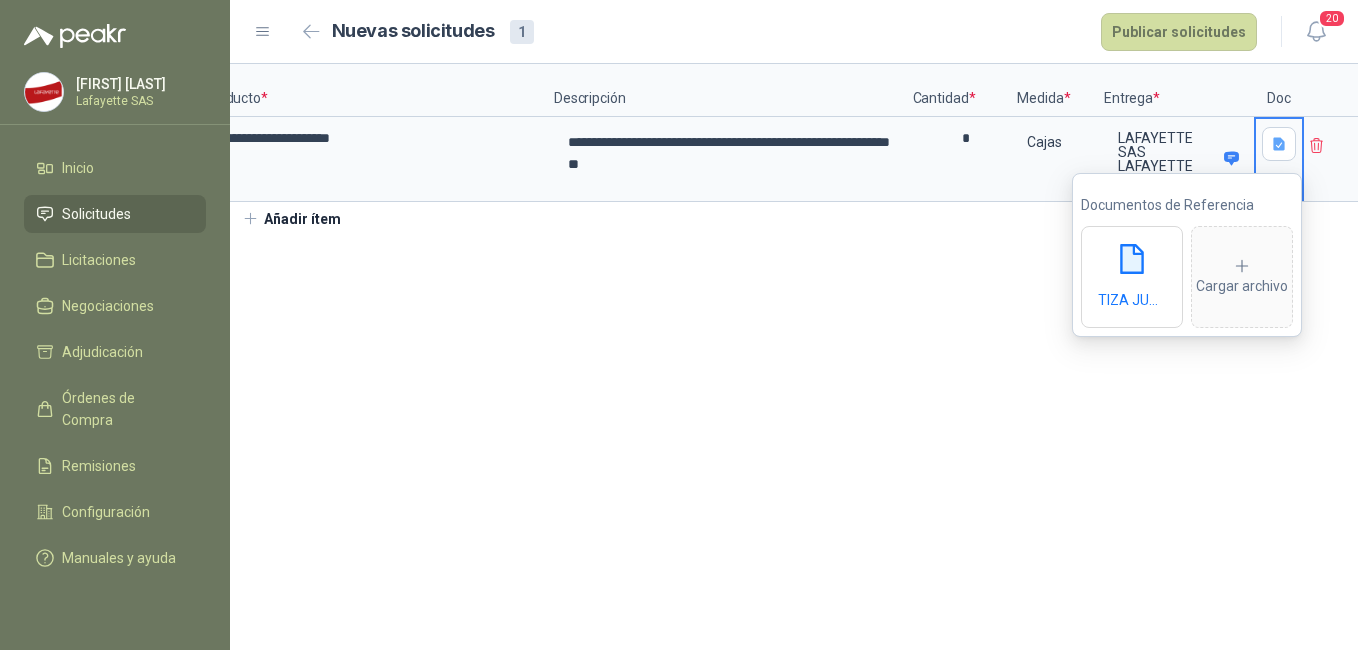 click on "**********" at bounding box center [794, 357] 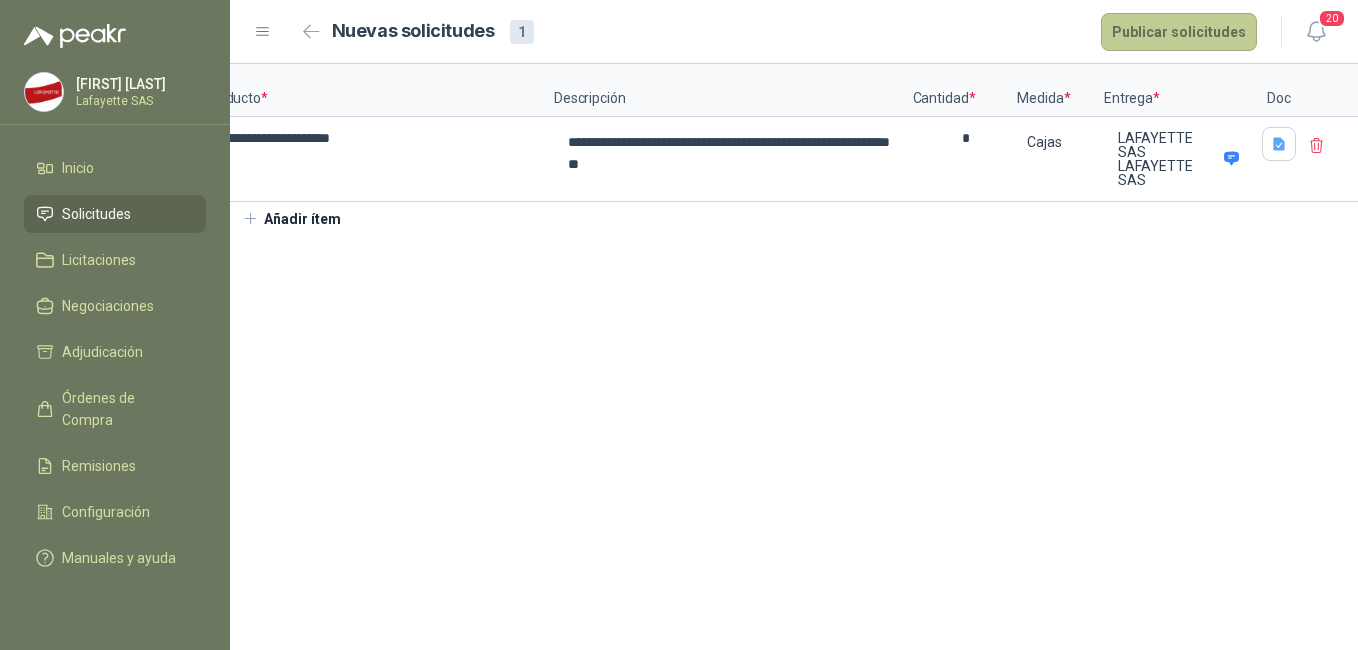 click on "Publicar solicitudes" at bounding box center [1179, 32] 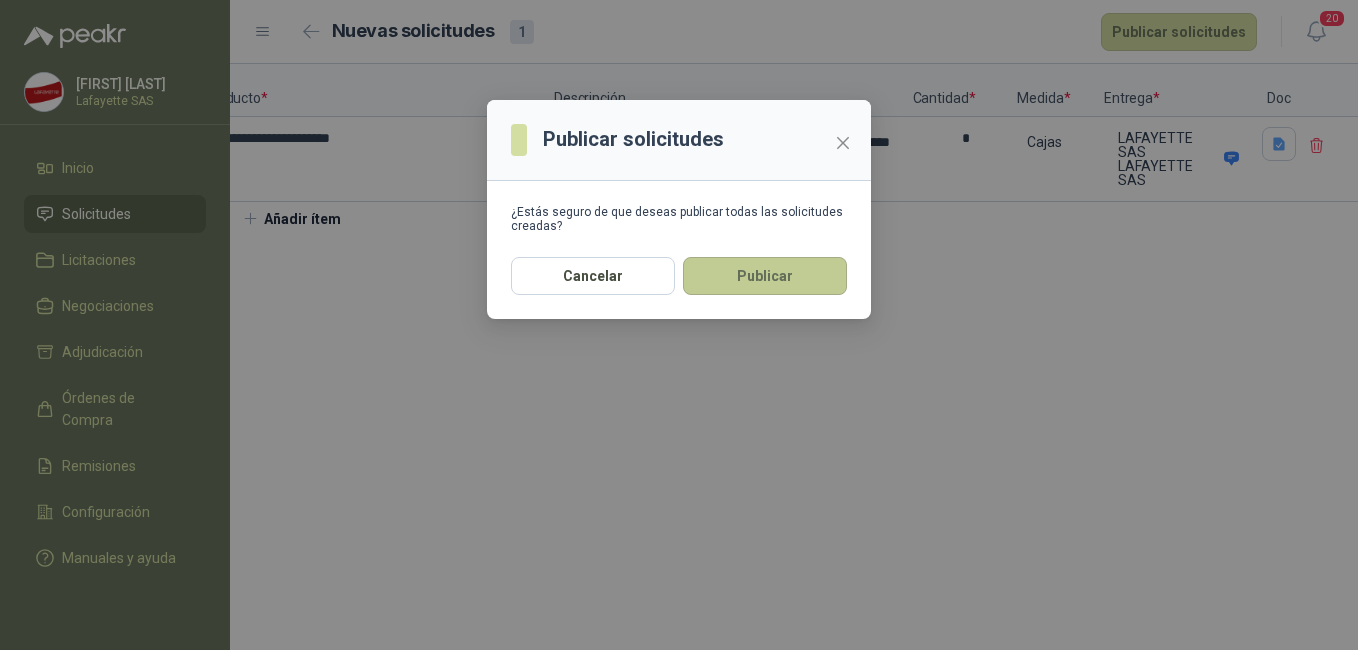 click on "Publicar" at bounding box center [765, 276] 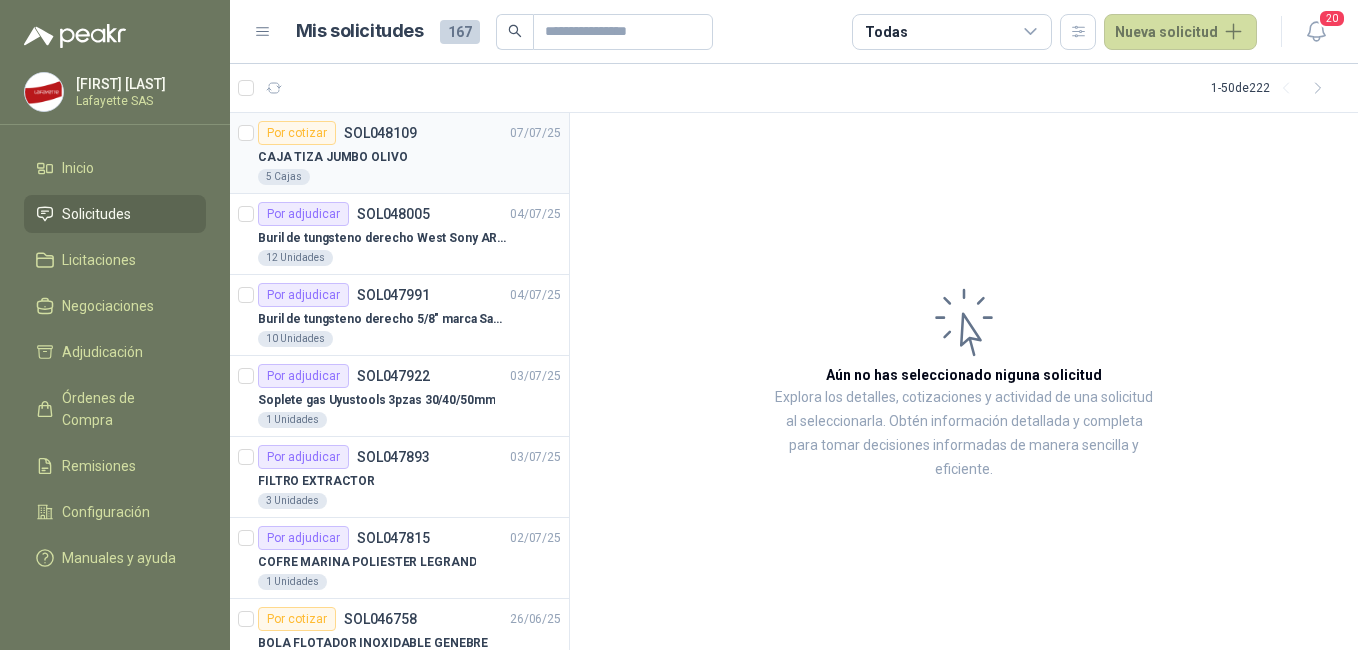 click on "CAJA TIZA JUMBO OLIVO" at bounding box center (409, 157) 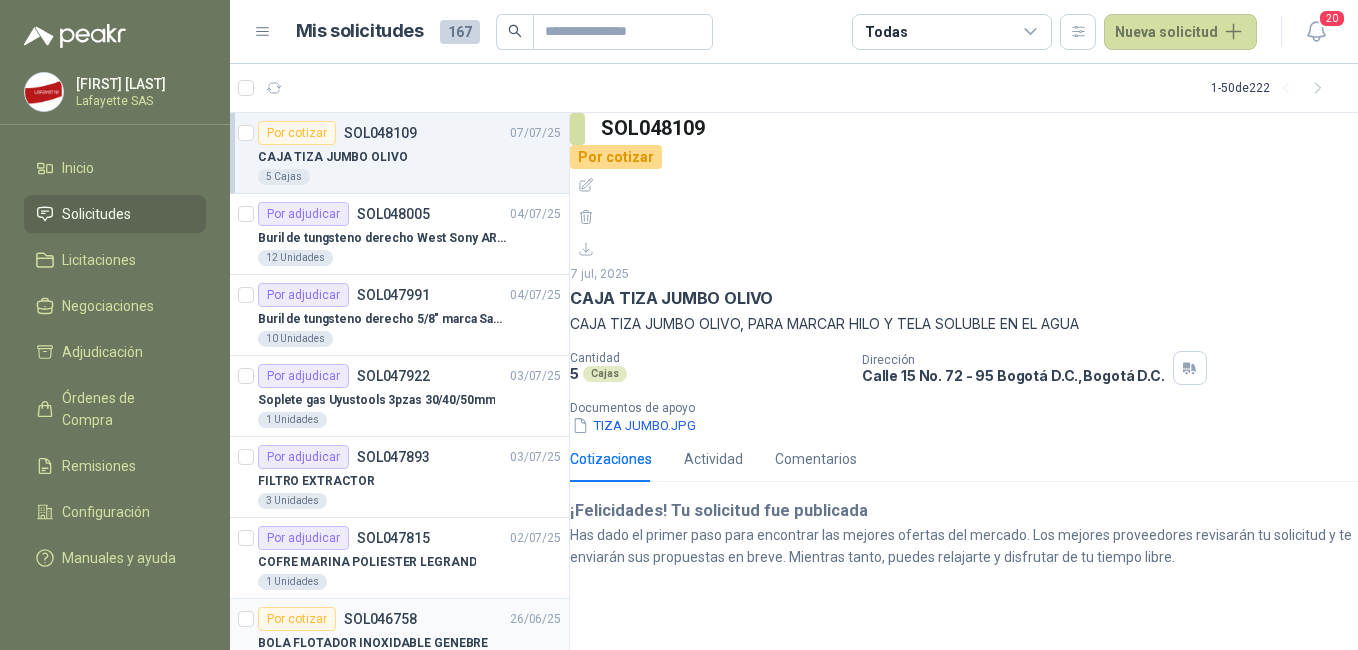 click on "SOL046758" at bounding box center [380, 619] 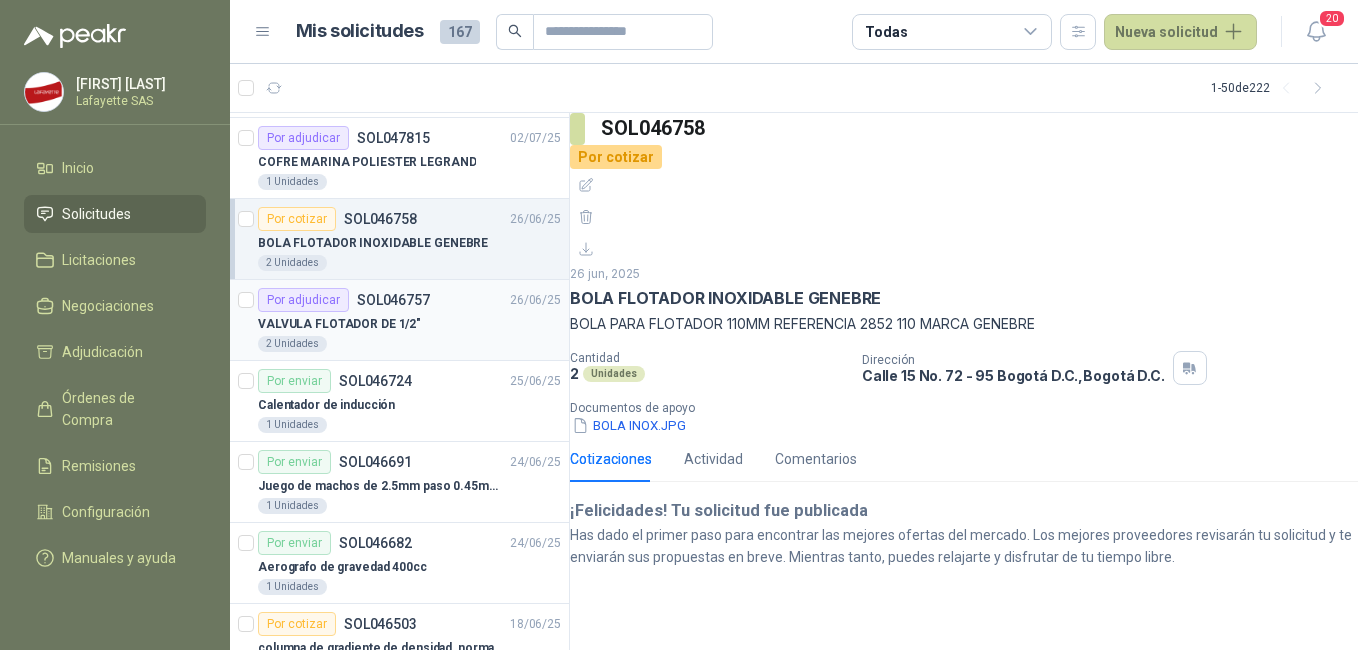scroll, scrollTop: 600, scrollLeft: 0, axis: vertical 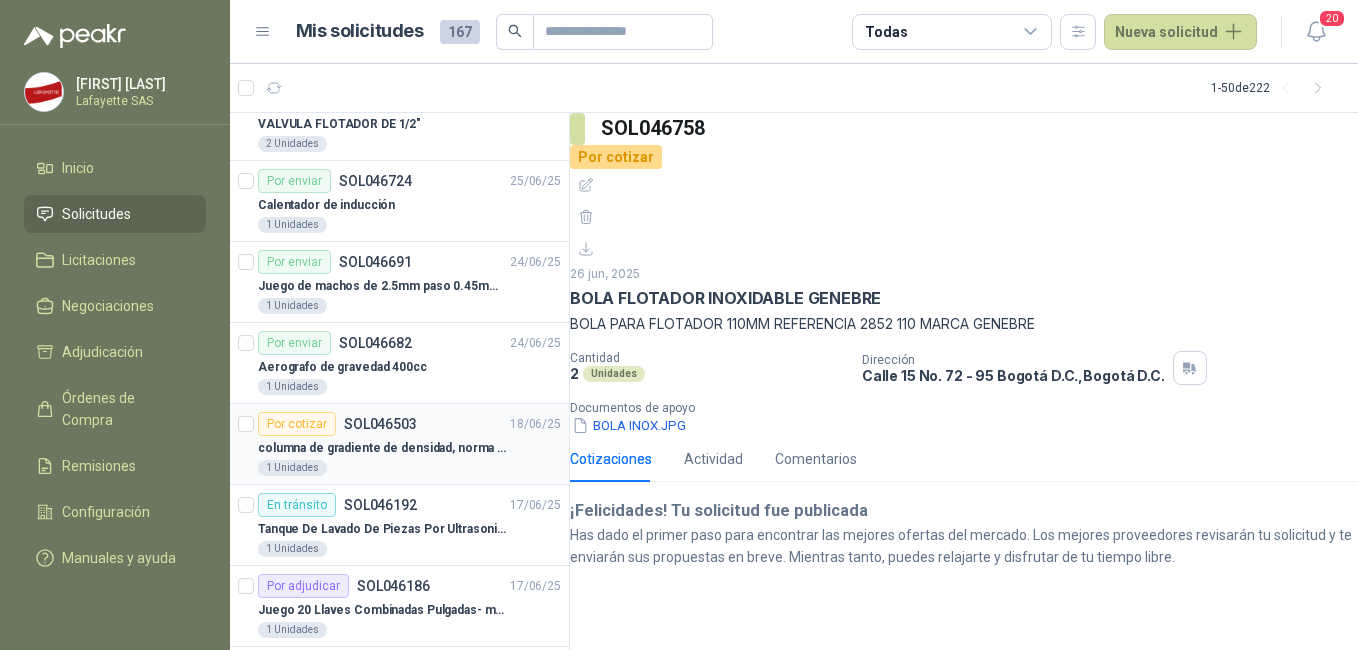 click on "1   Unidades" at bounding box center (409, 468) 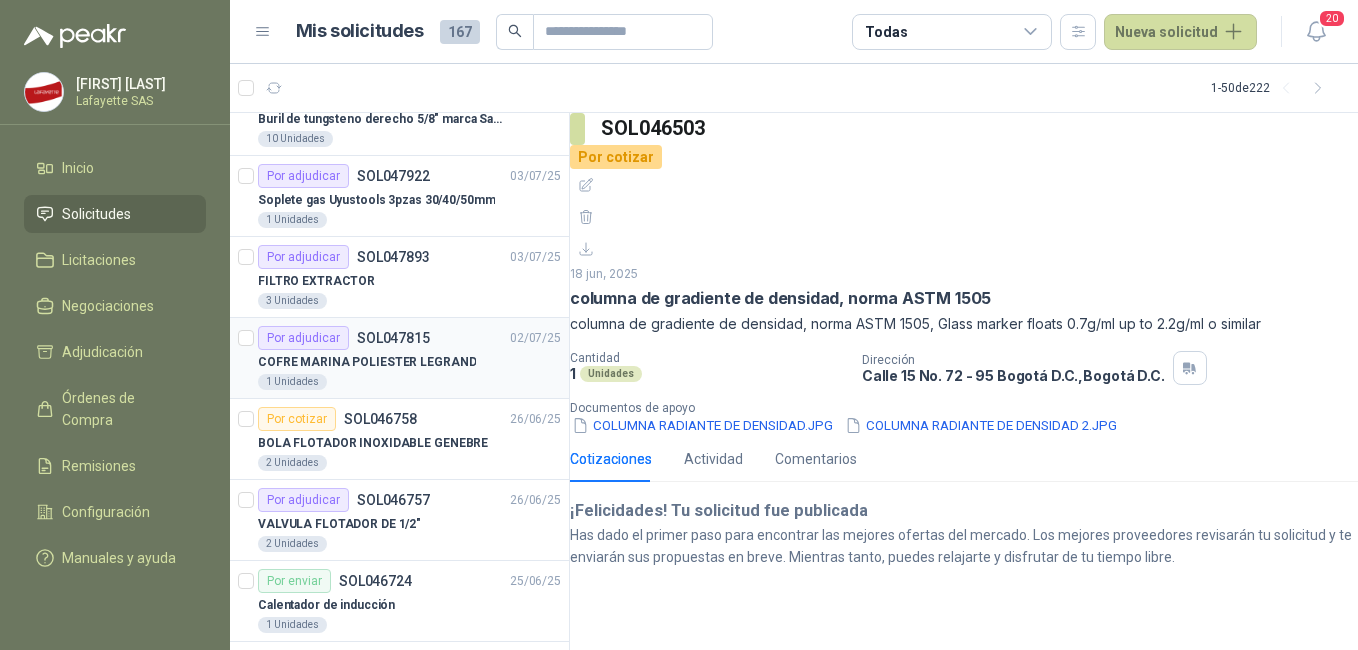 scroll, scrollTop: 0, scrollLeft: 0, axis: both 